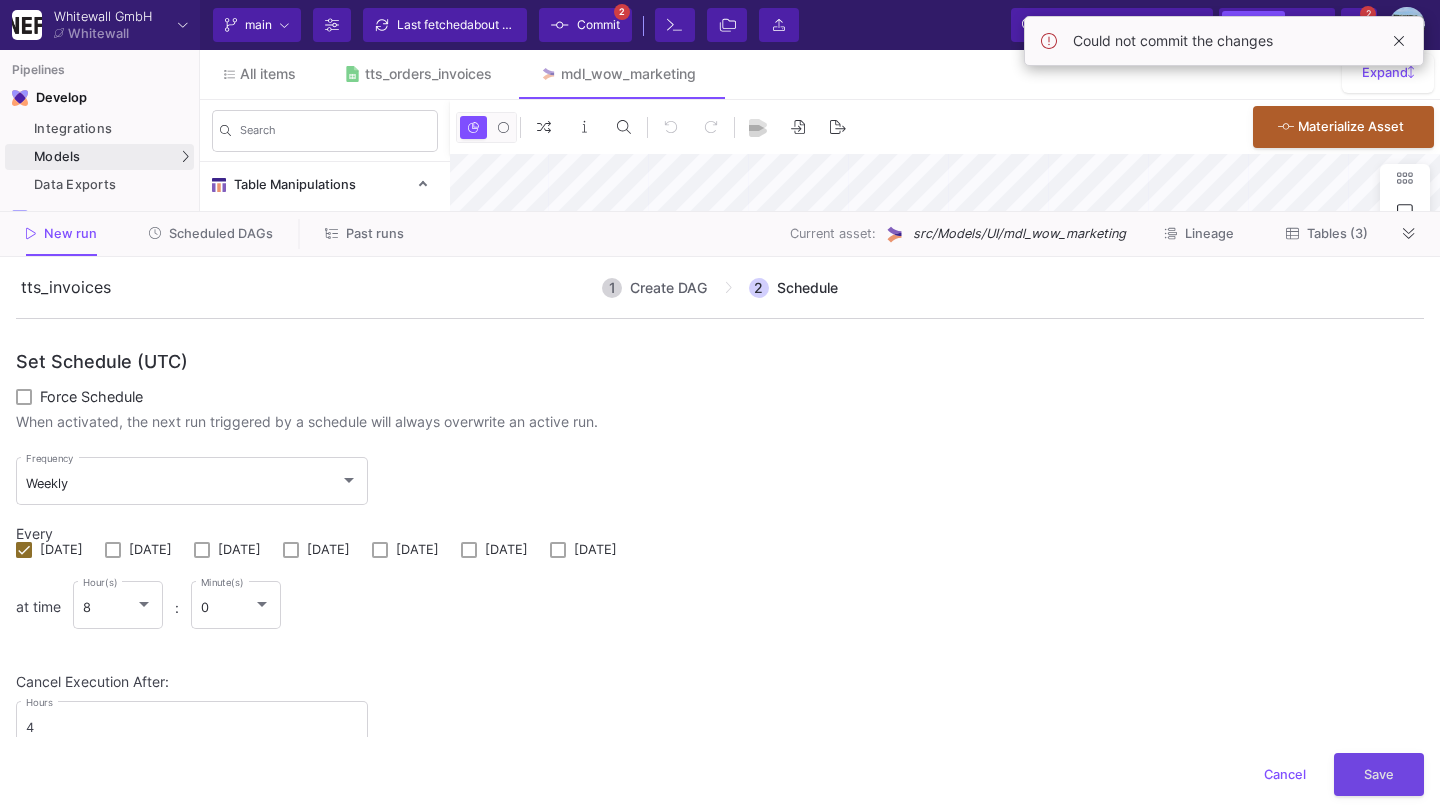 scroll, scrollTop: 0, scrollLeft: 0, axis: both 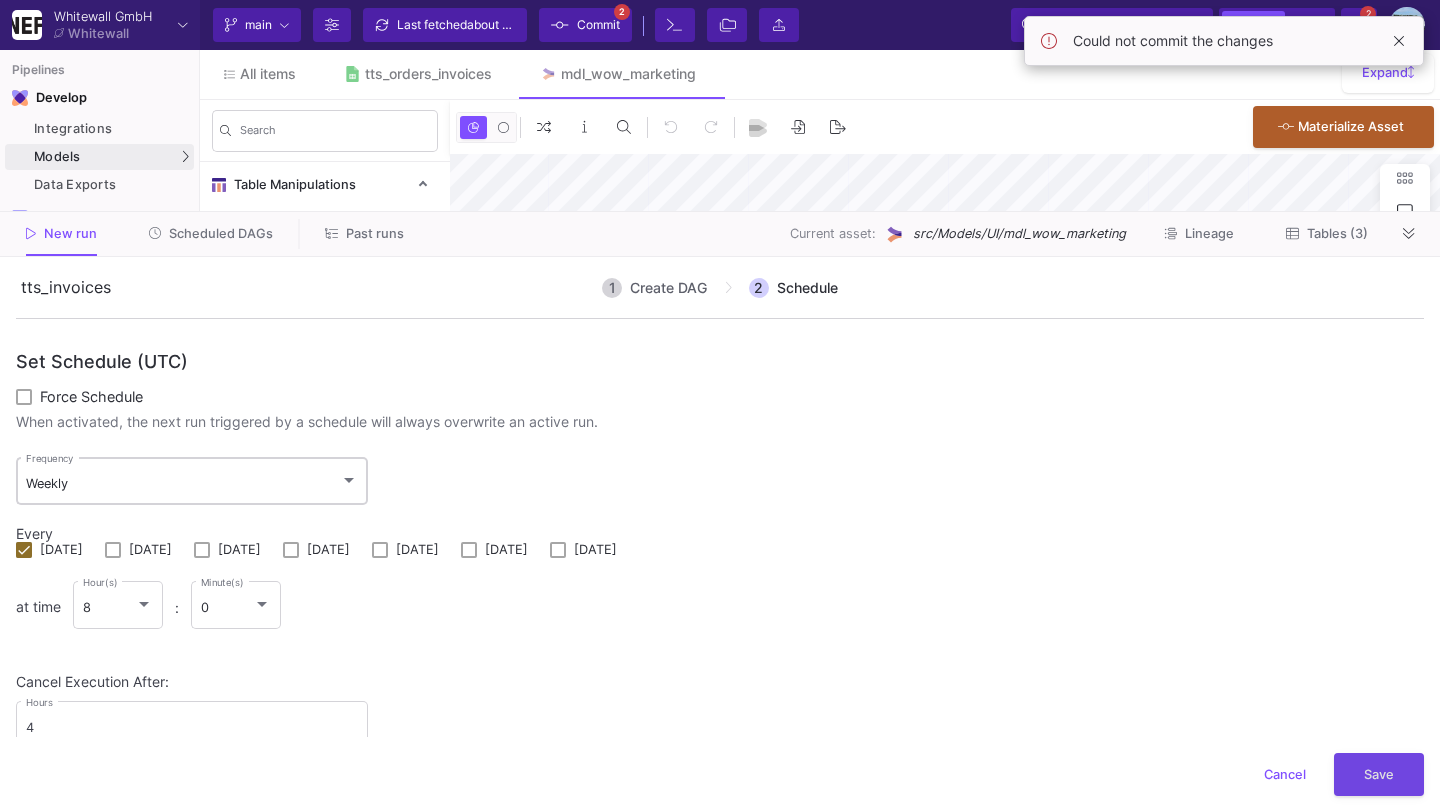 click on "Weekly Frequency" 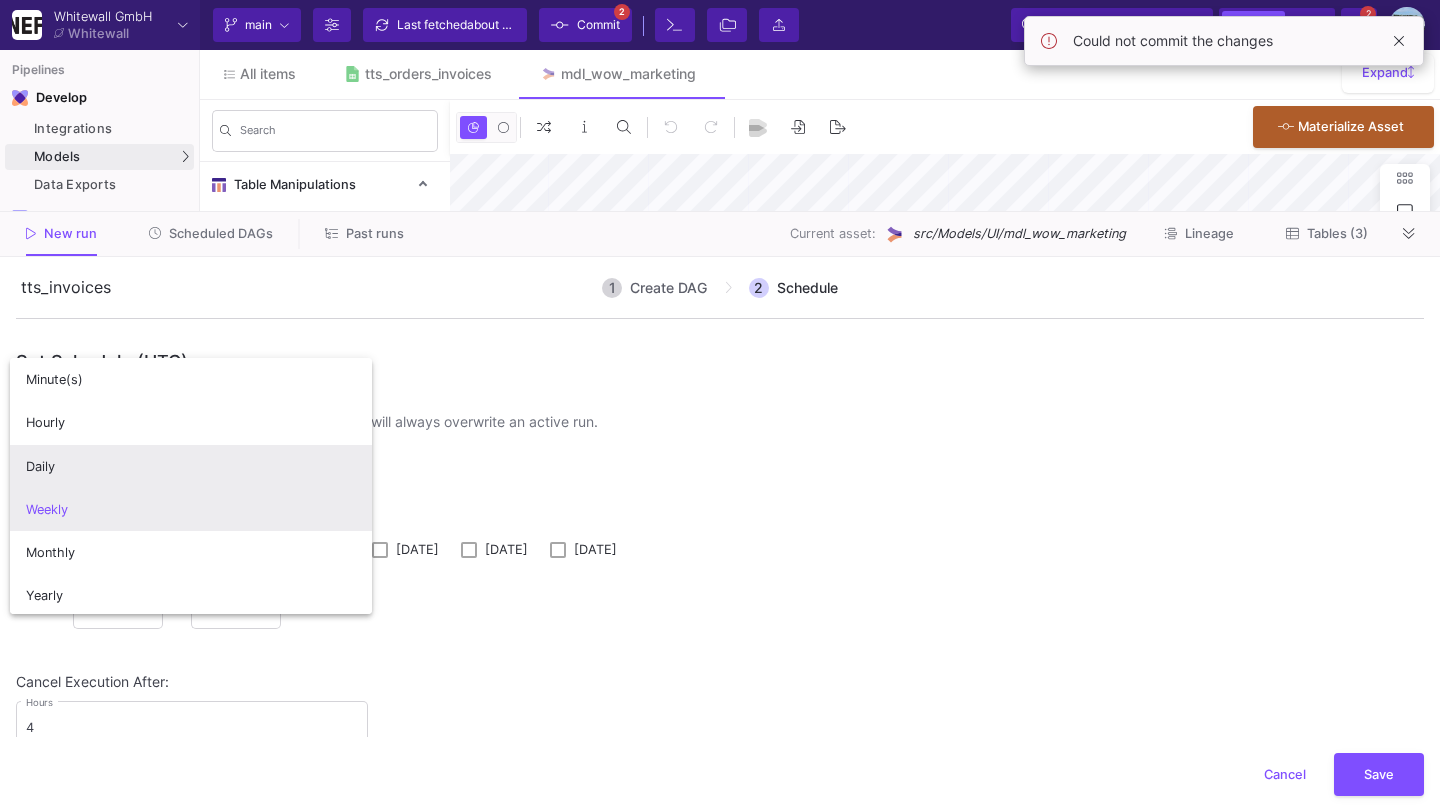 click on "Daily" at bounding box center (191, 466) 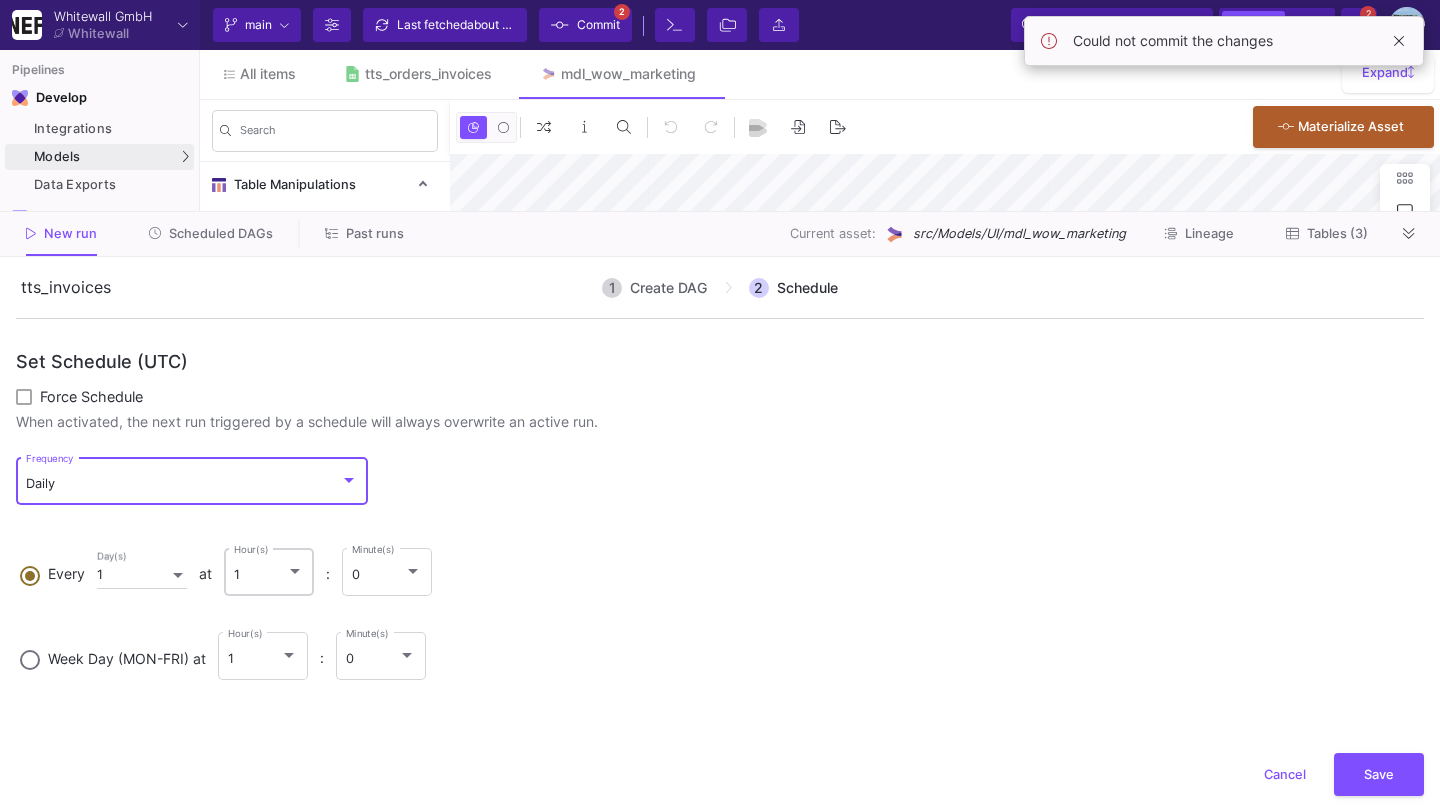 click on "1" at bounding box center (260, 575) 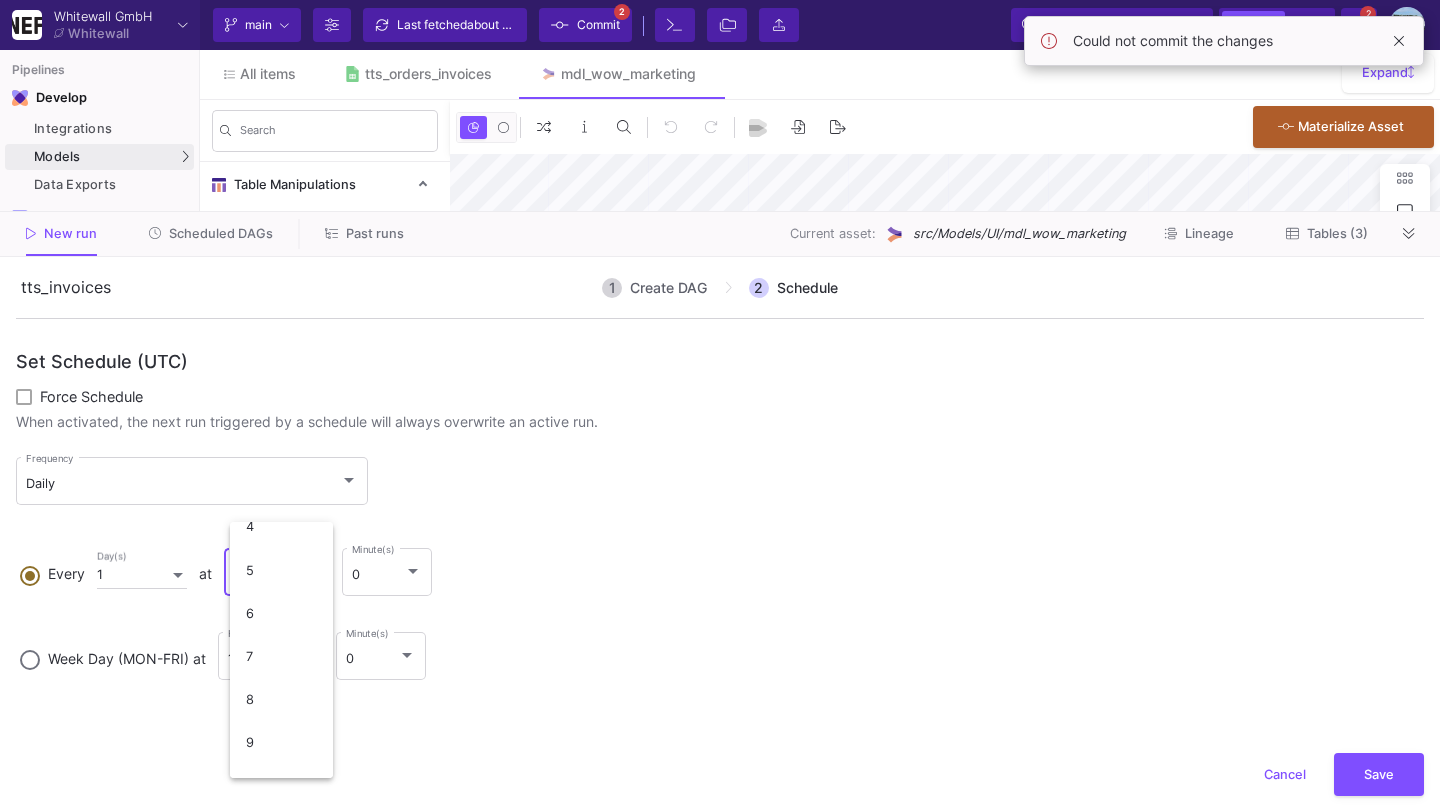 scroll, scrollTop: 190, scrollLeft: 0, axis: vertical 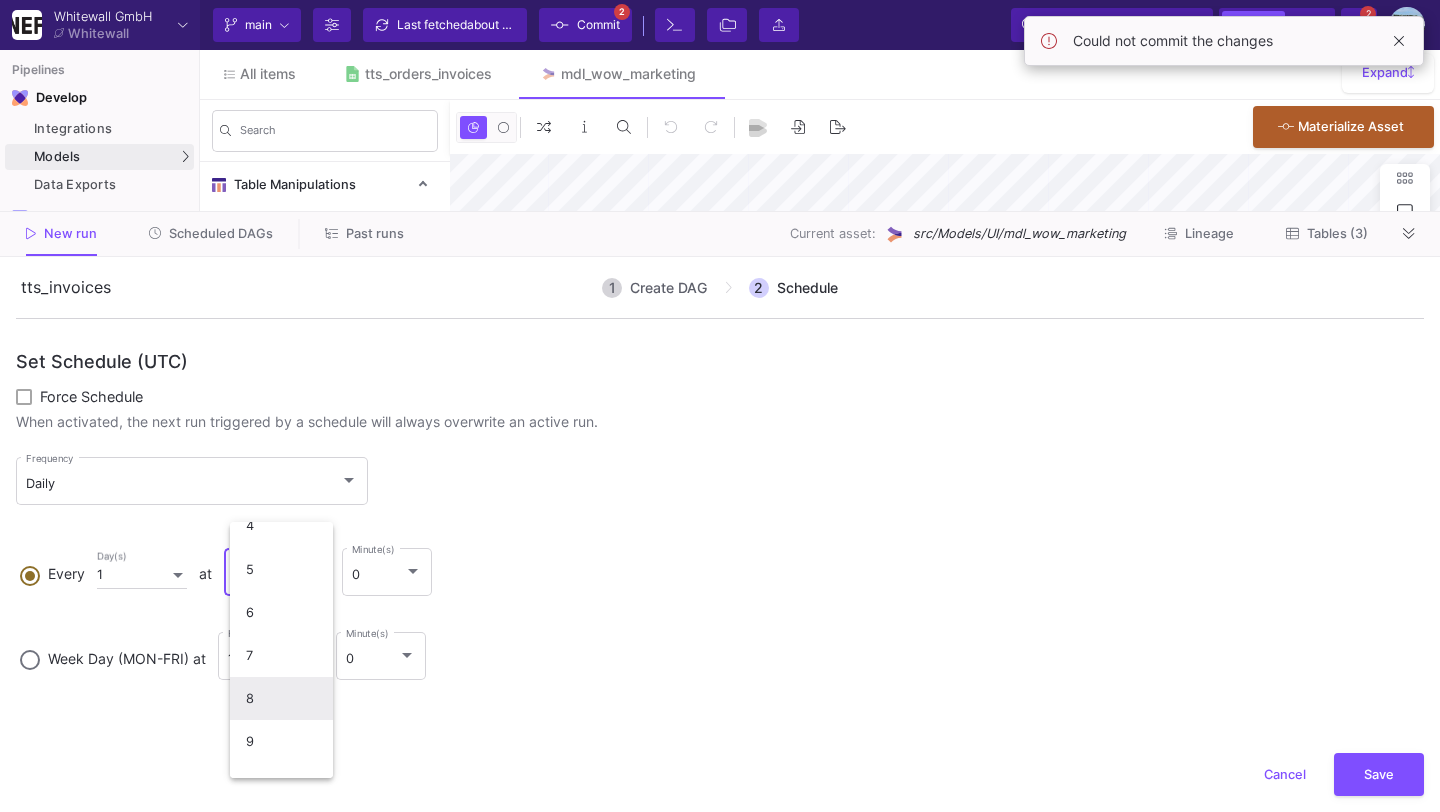 click on "8" at bounding box center [281, 698] 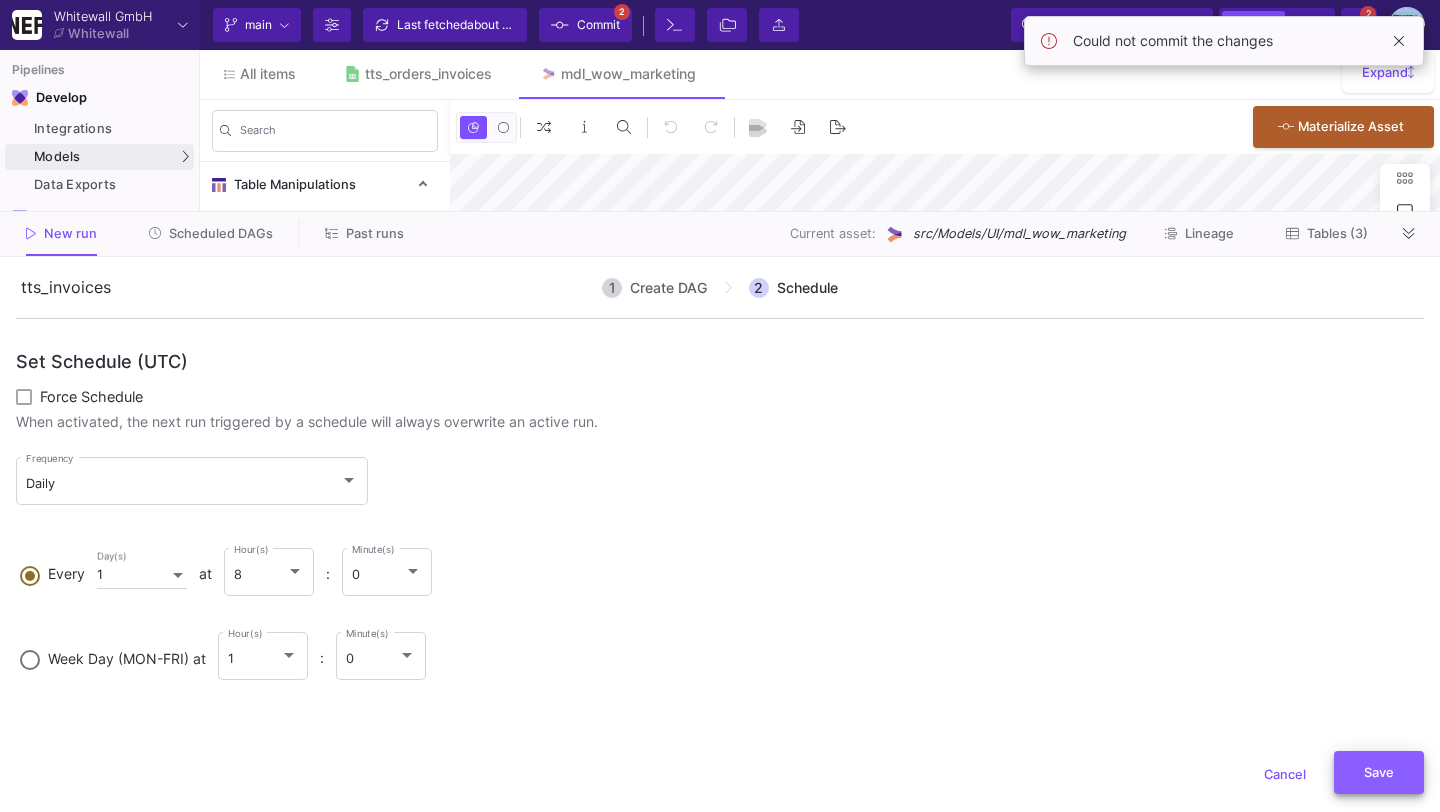 click on "Save" 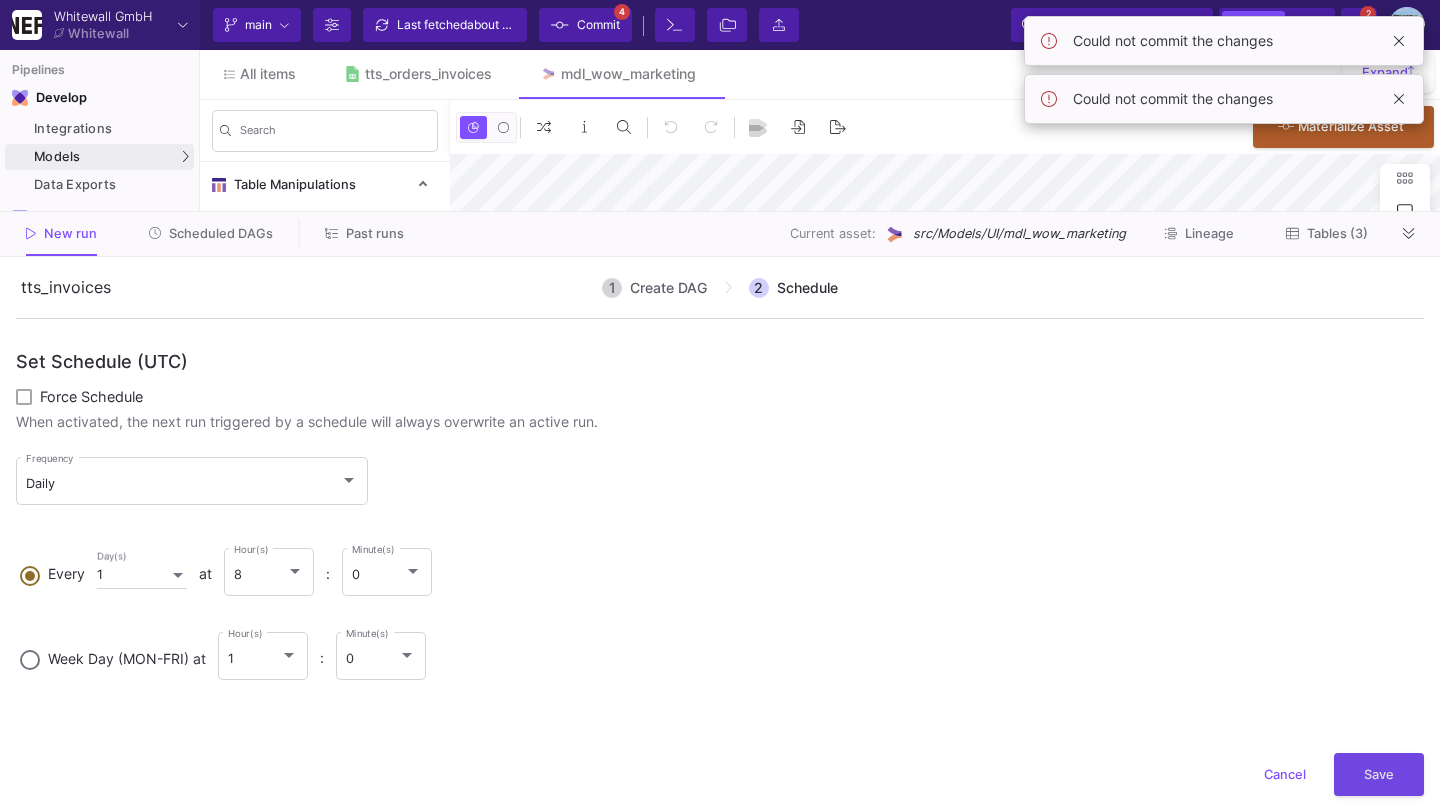 click on "Last fetched  about 1 hour ago" 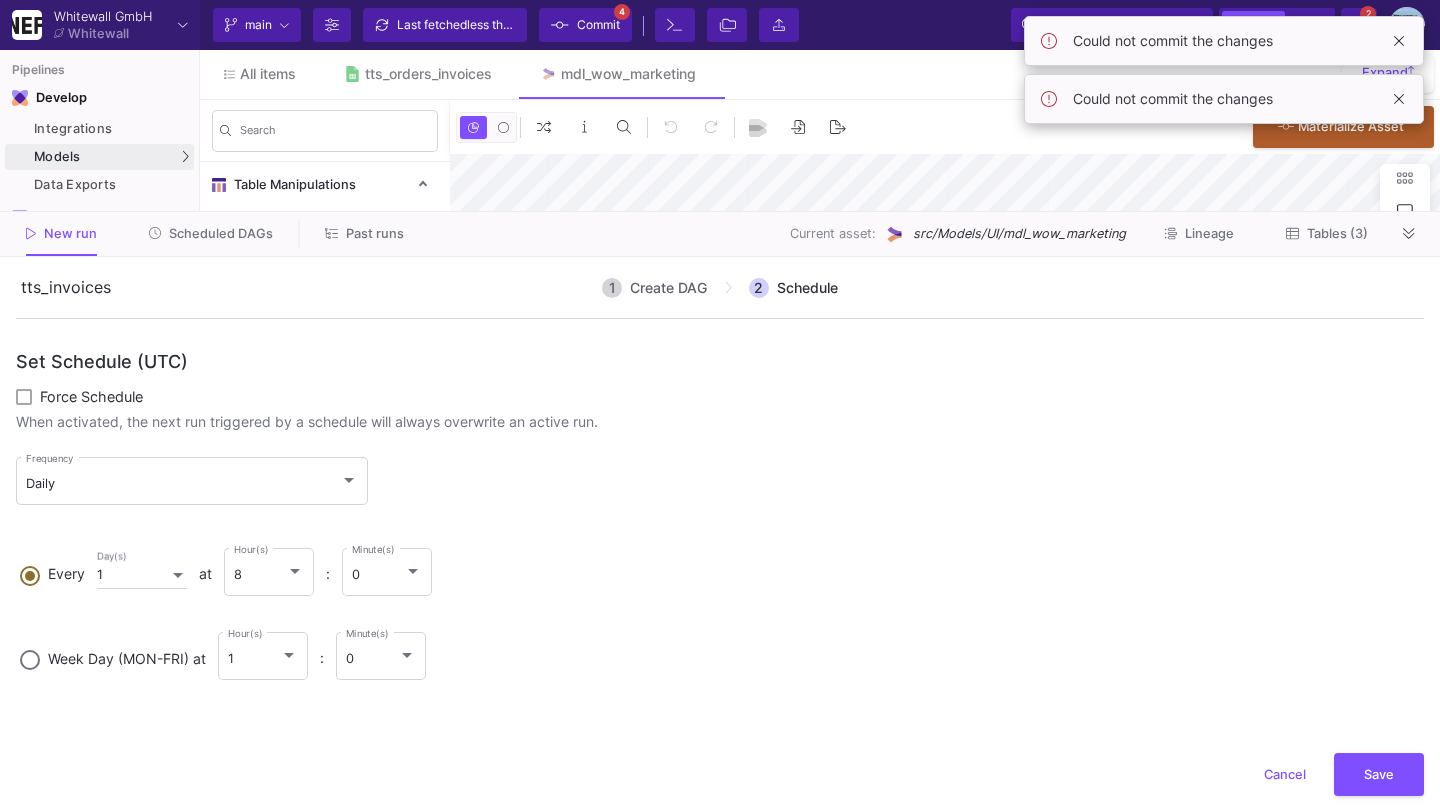 click on "Commit" 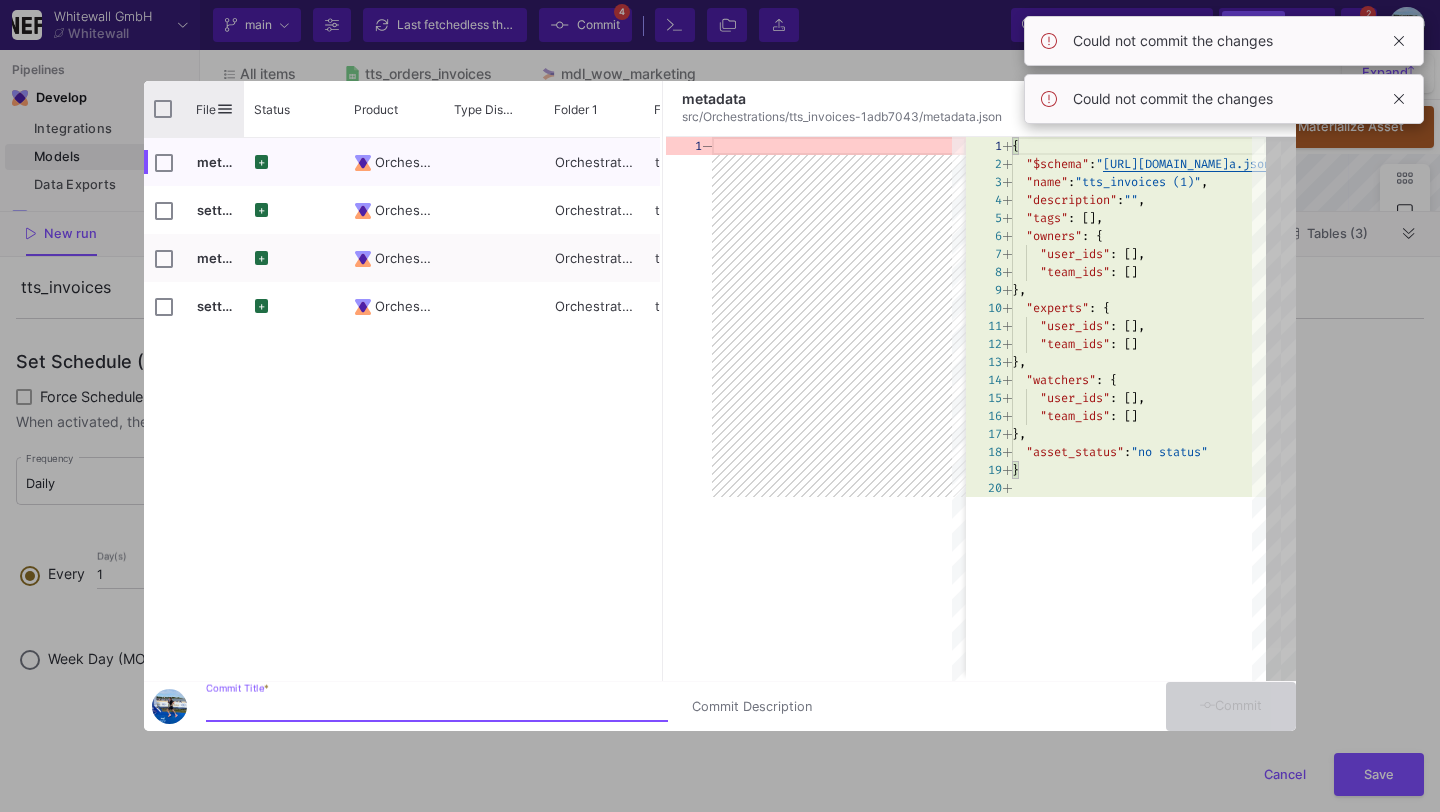 click on "File" at bounding box center (194, 109) 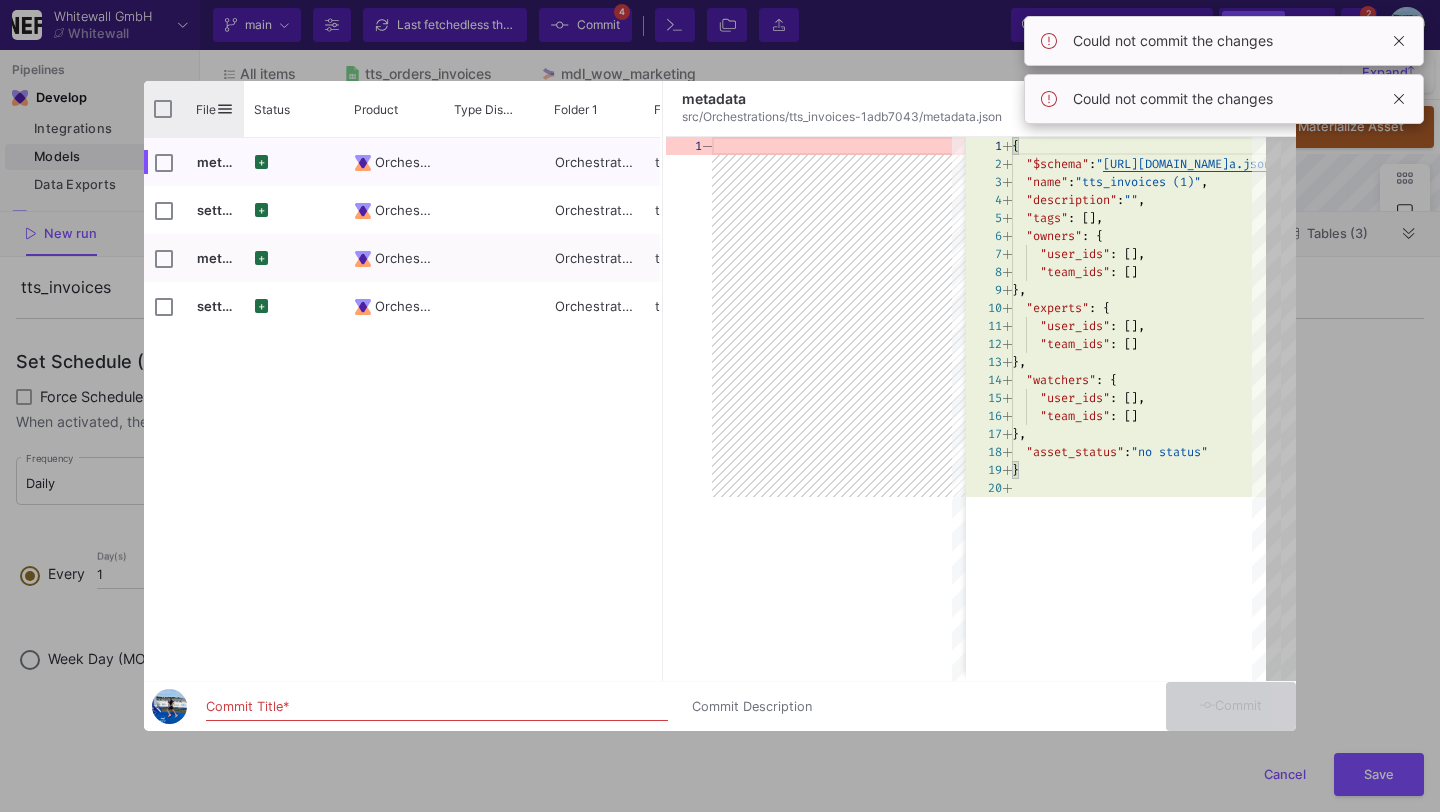 click on "File" at bounding box center [194, 109] 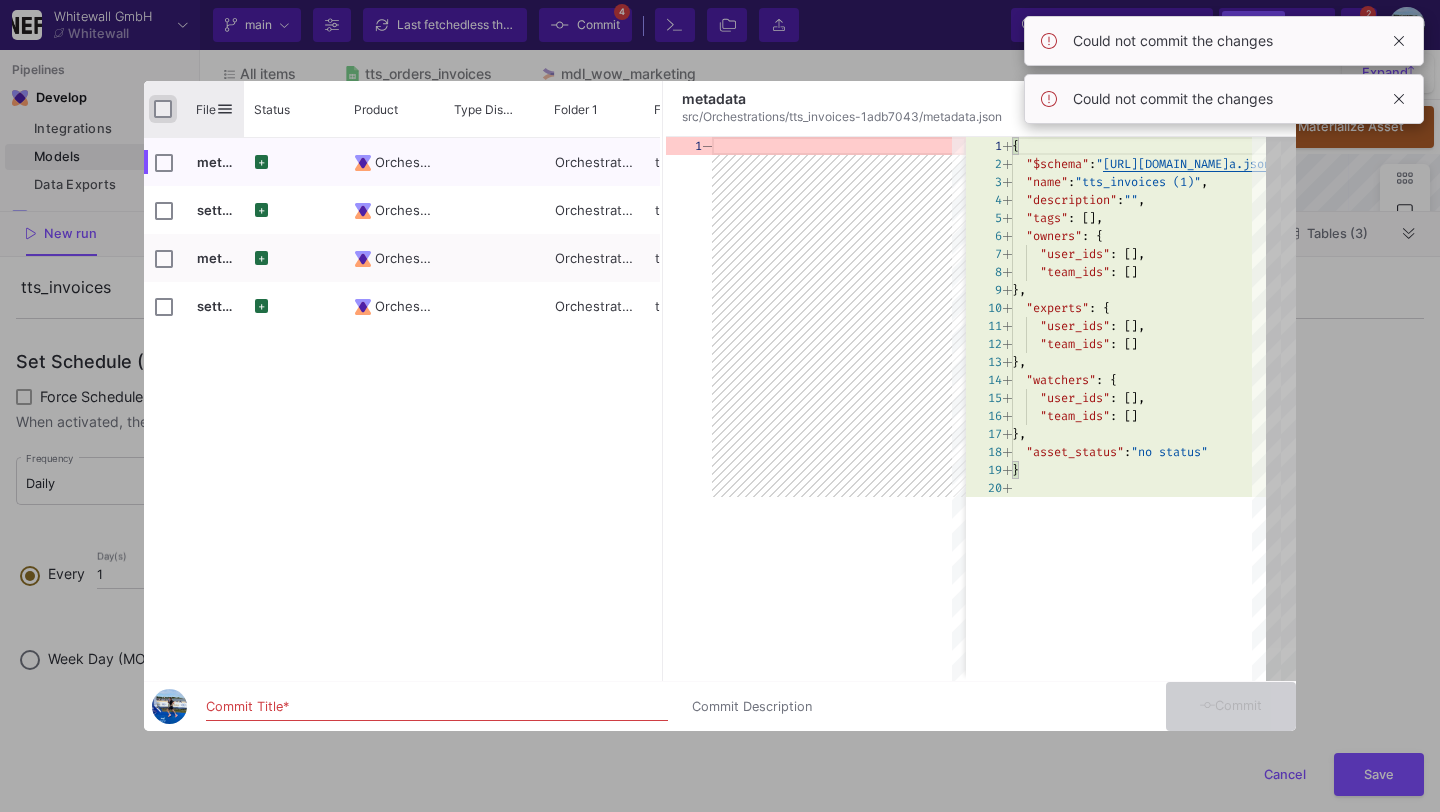 click at bounding box center (163, 109) 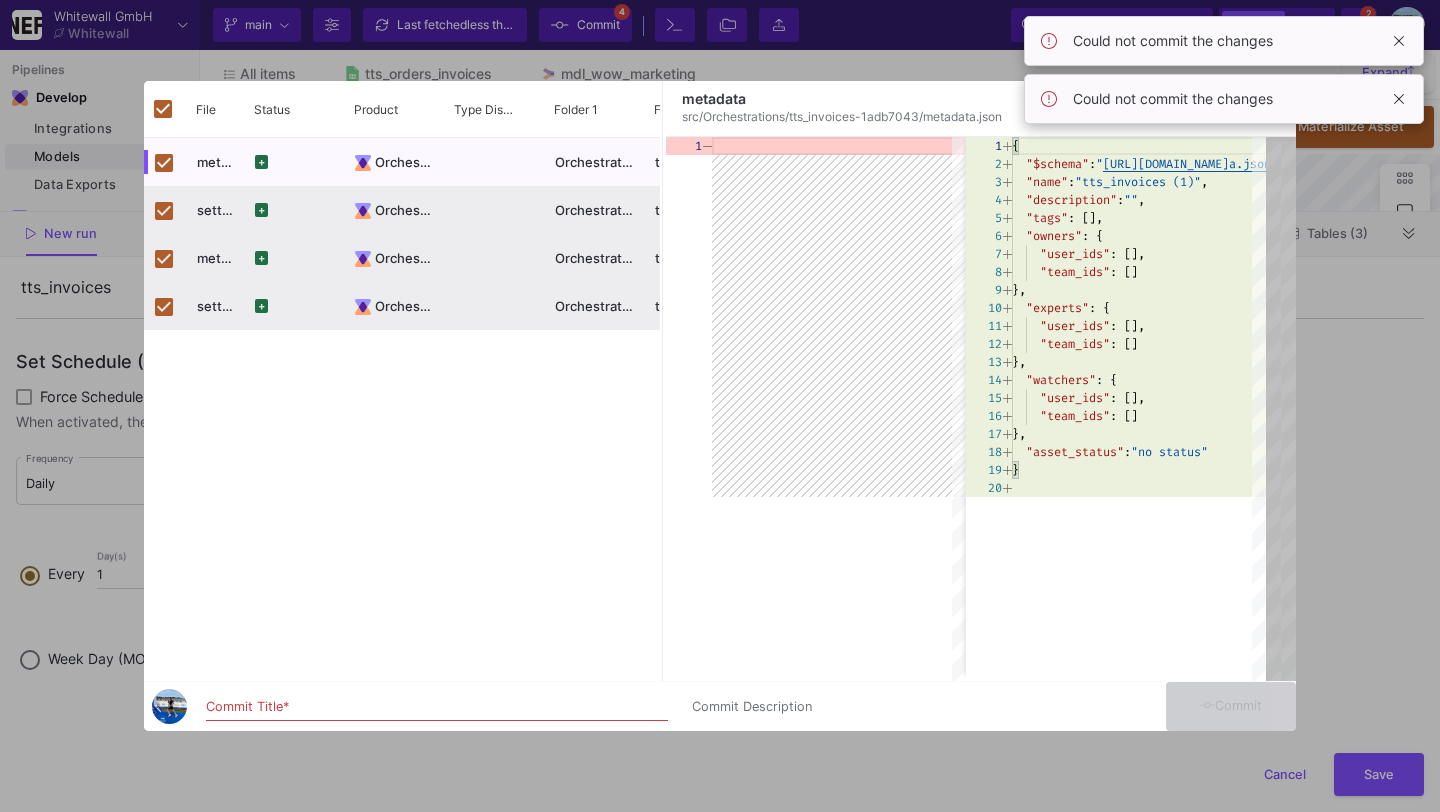 click on "Commit Title  *" at bounding box center [437, 707] 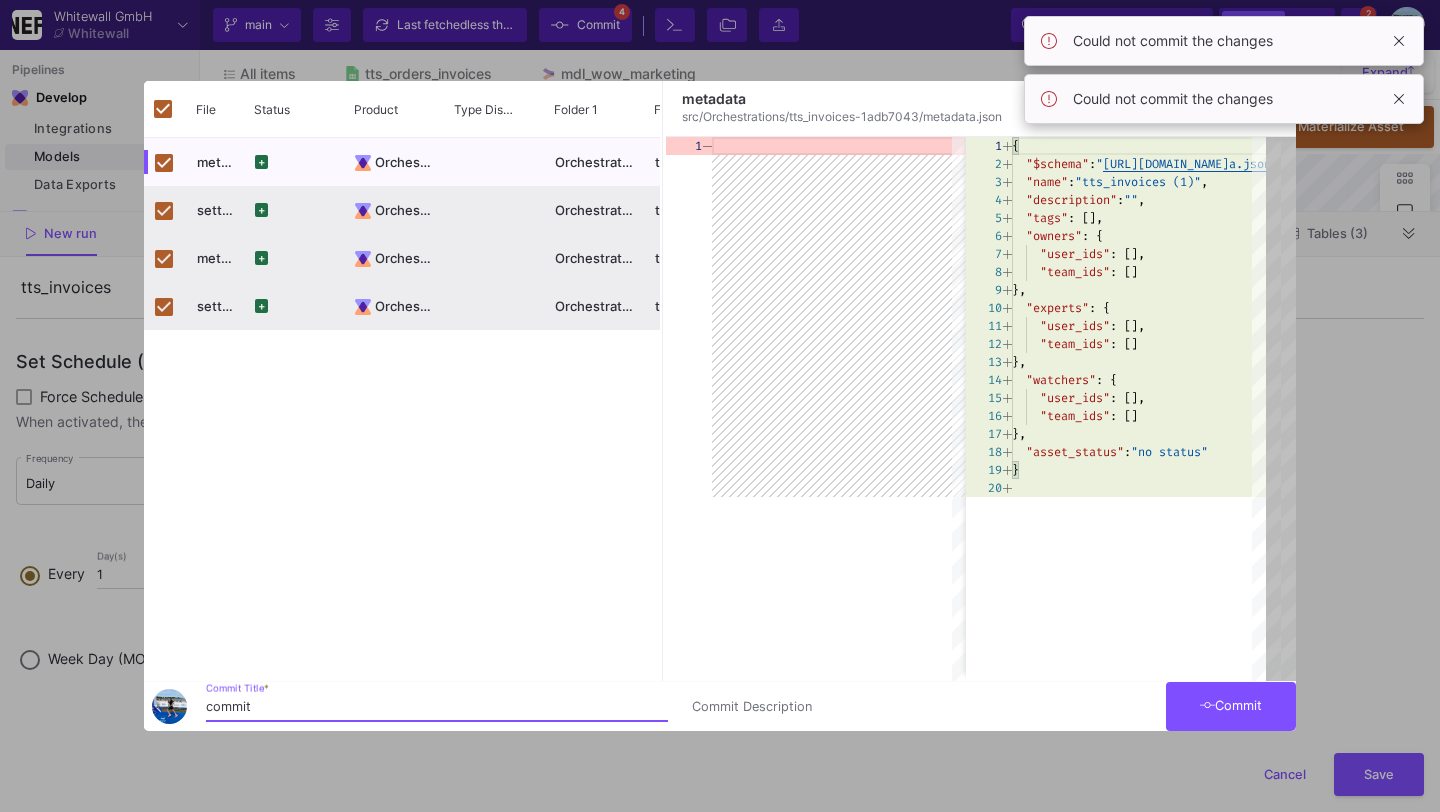 type on "commit" 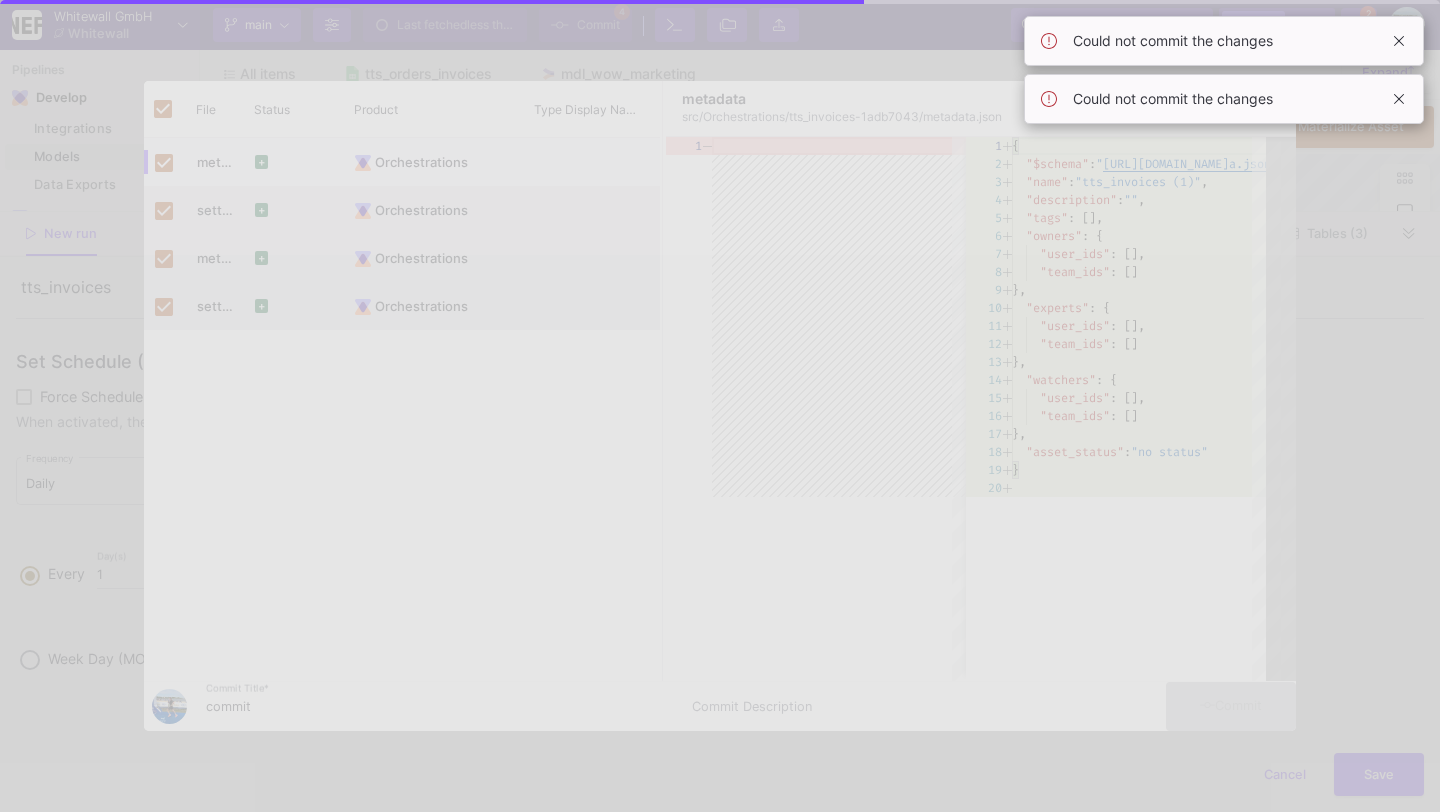 checkbox on "false" 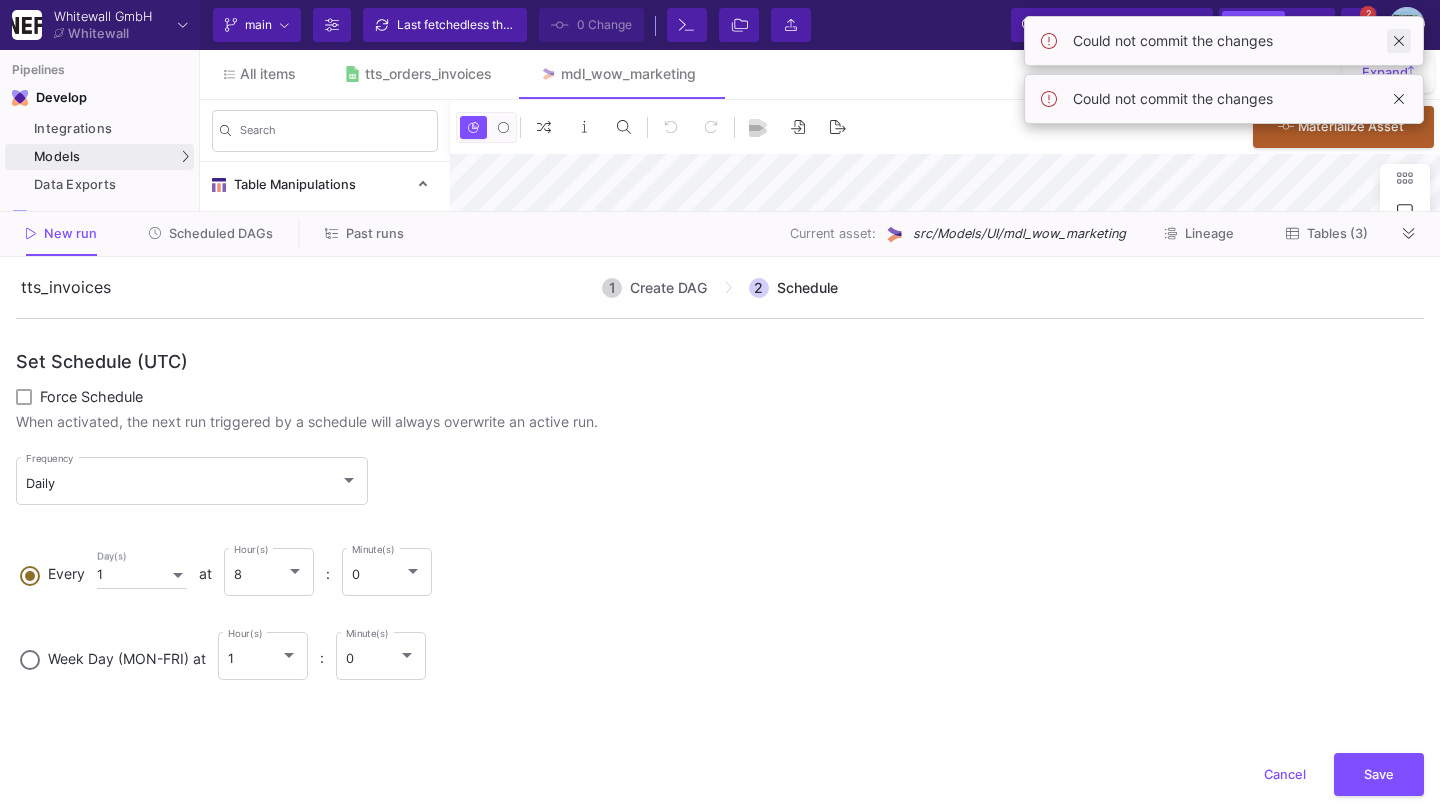 click 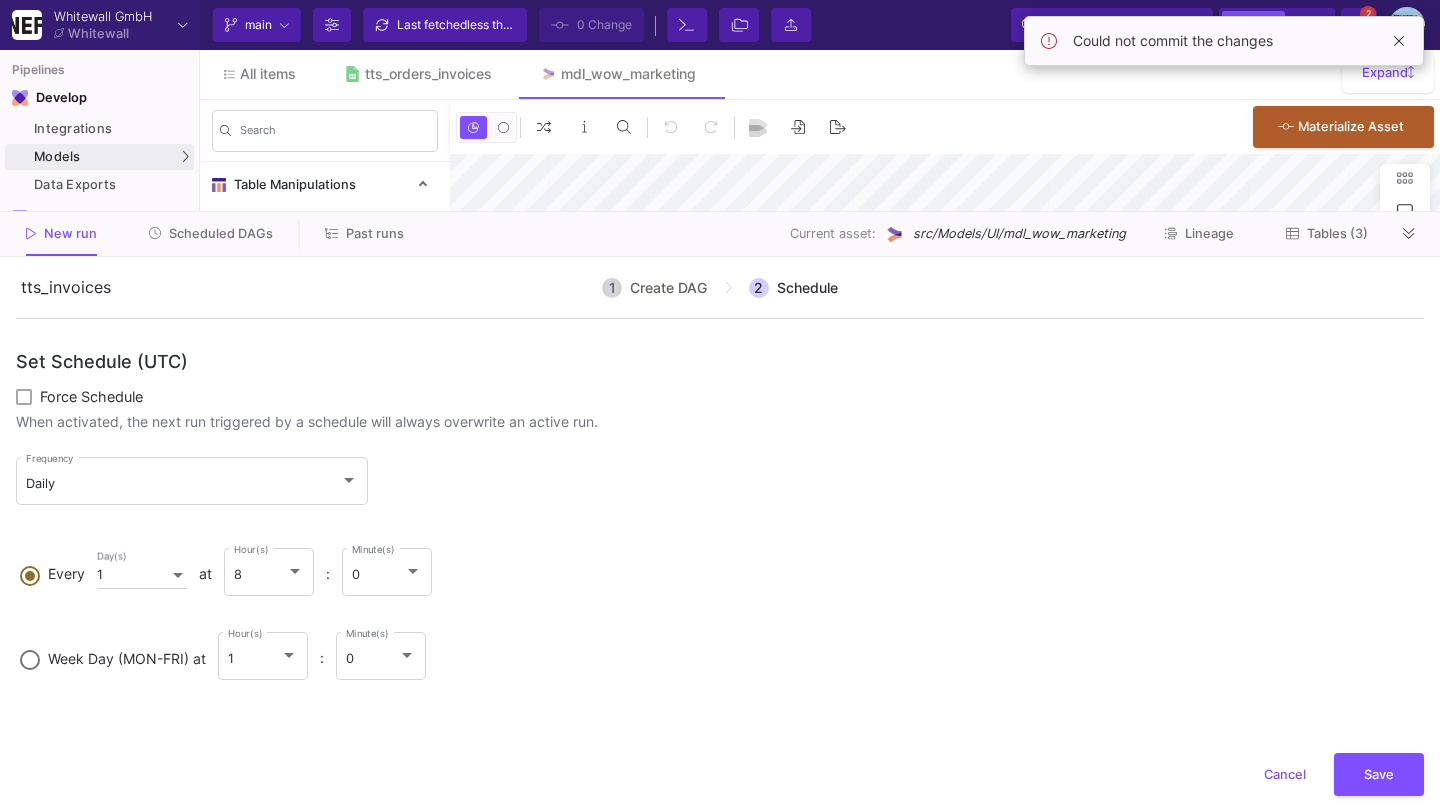 click 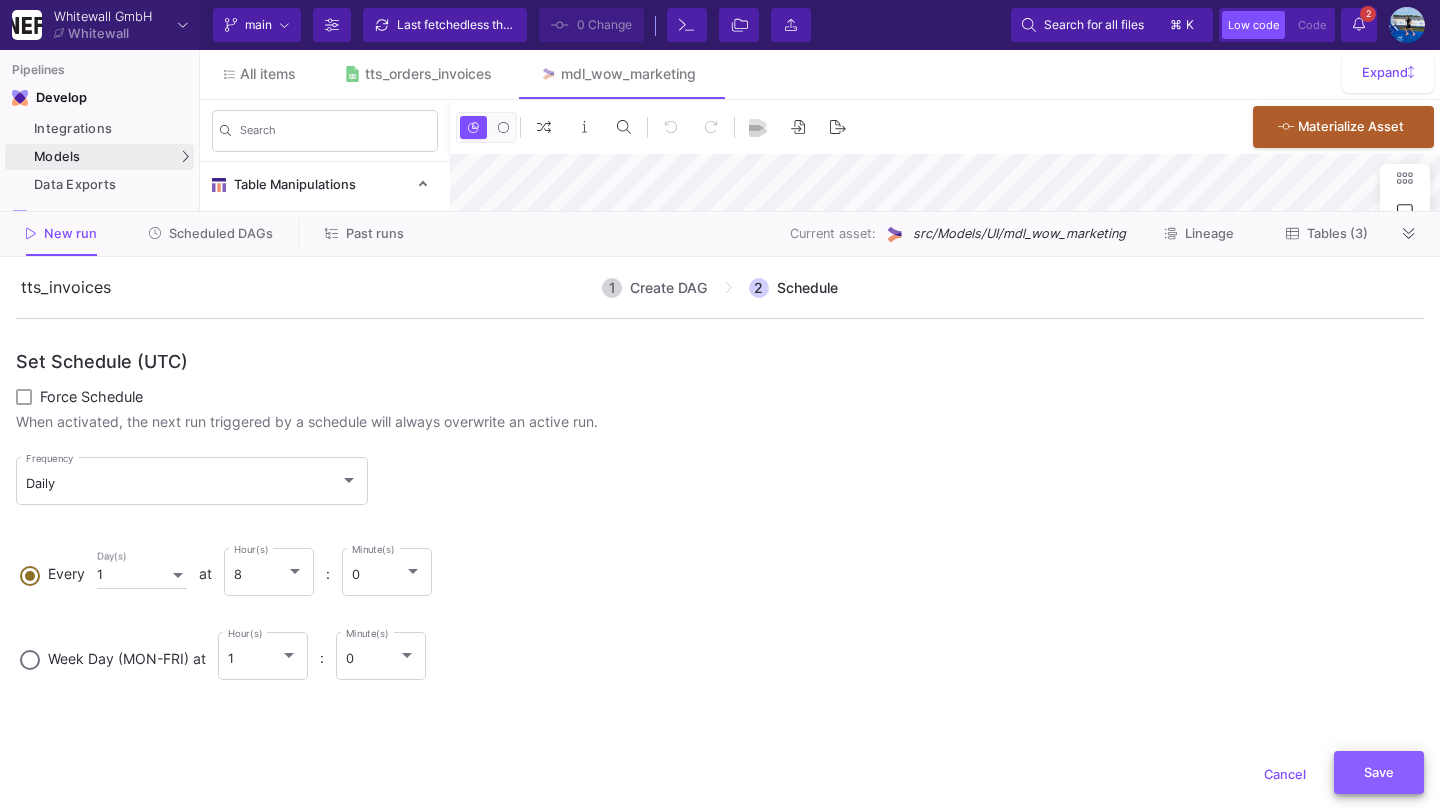 click on "Save" 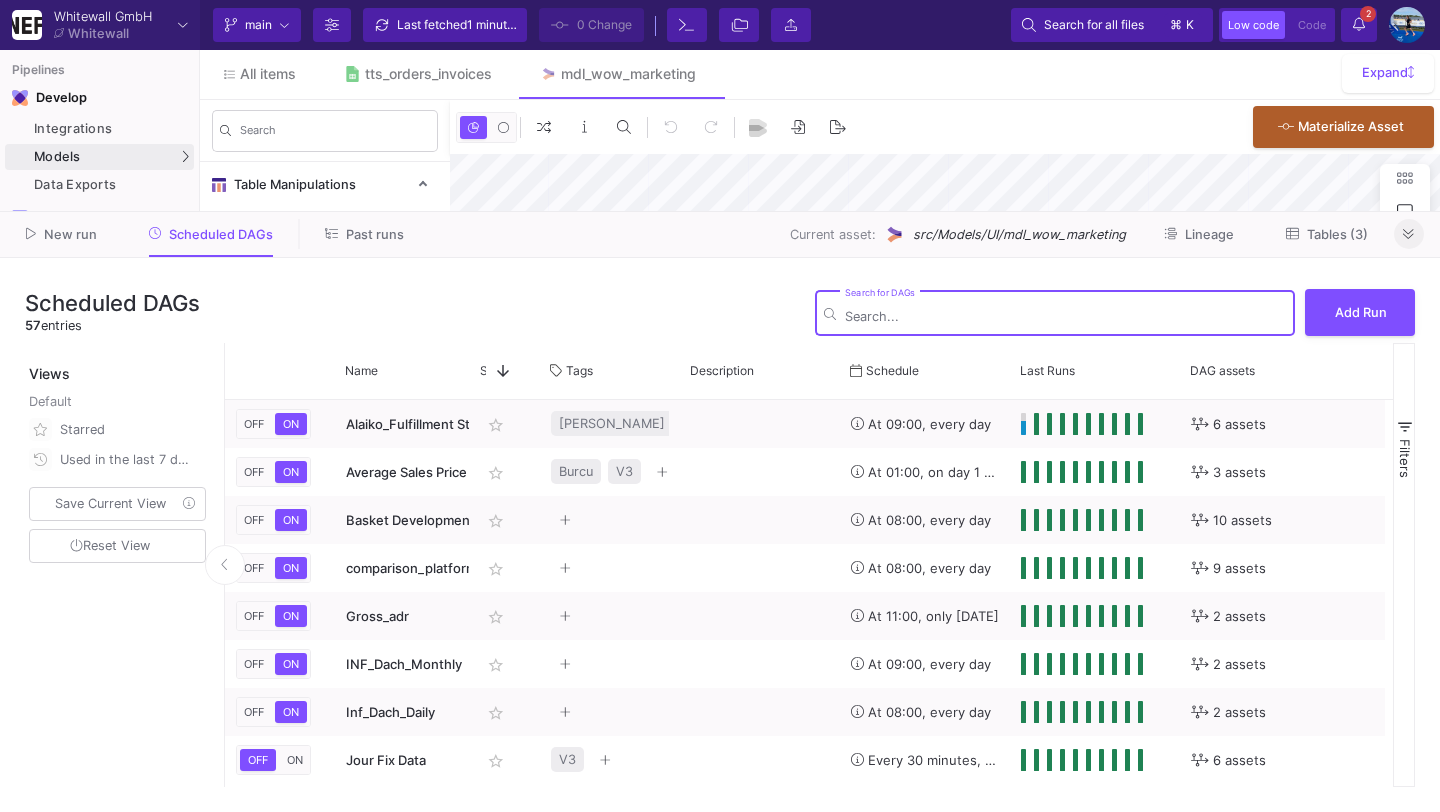 click 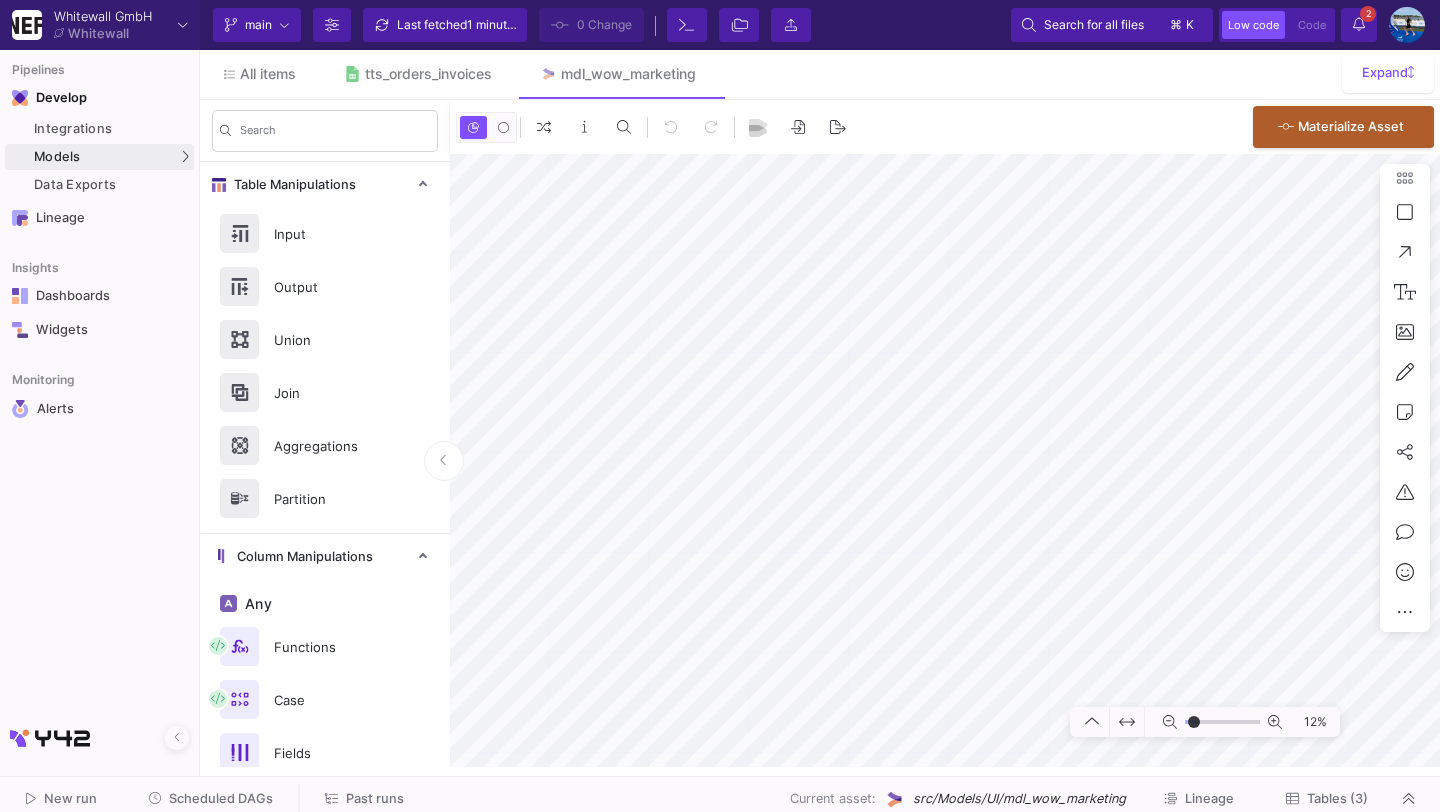 click 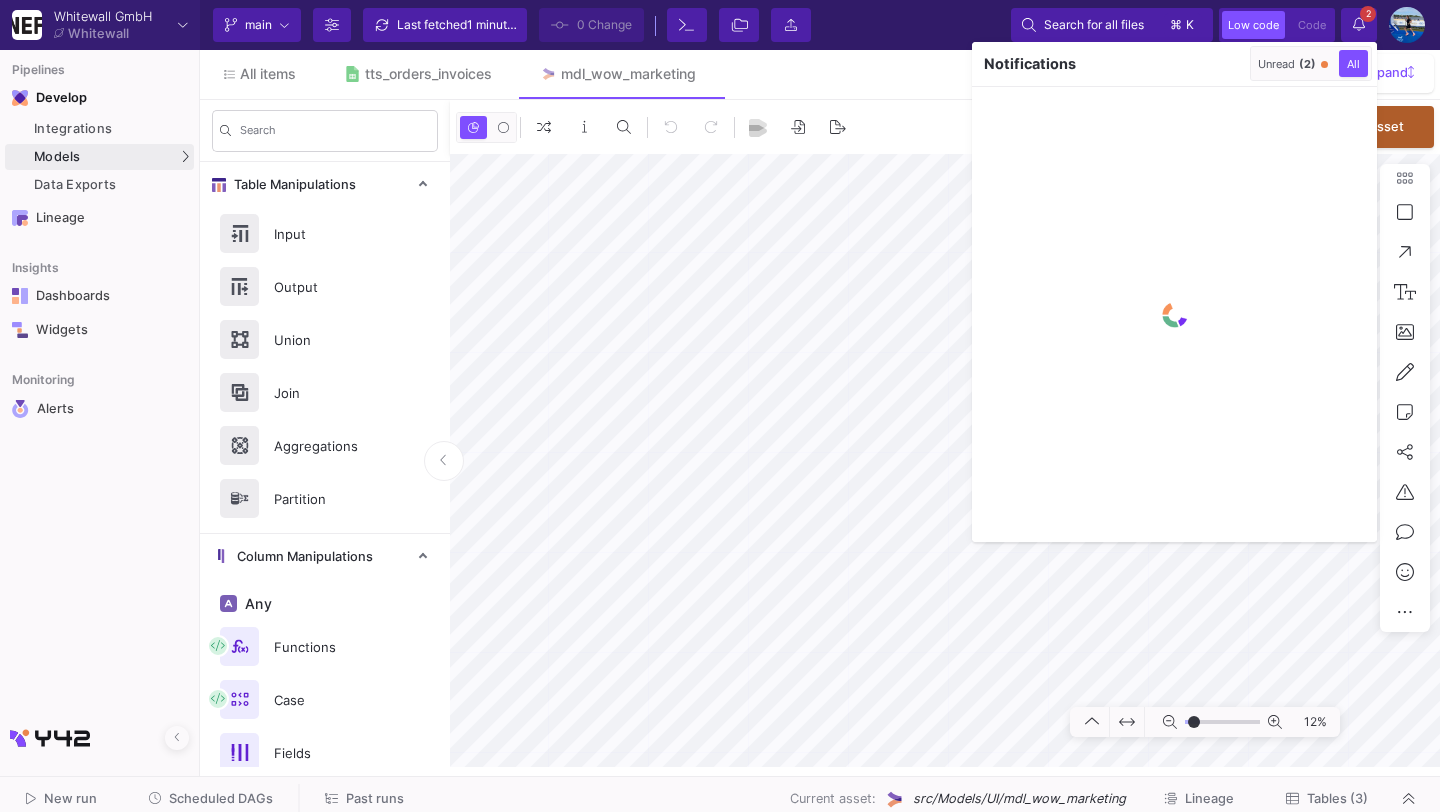click on "Notifications  Unread  (2)  All" at bounding box center [1174, 64] 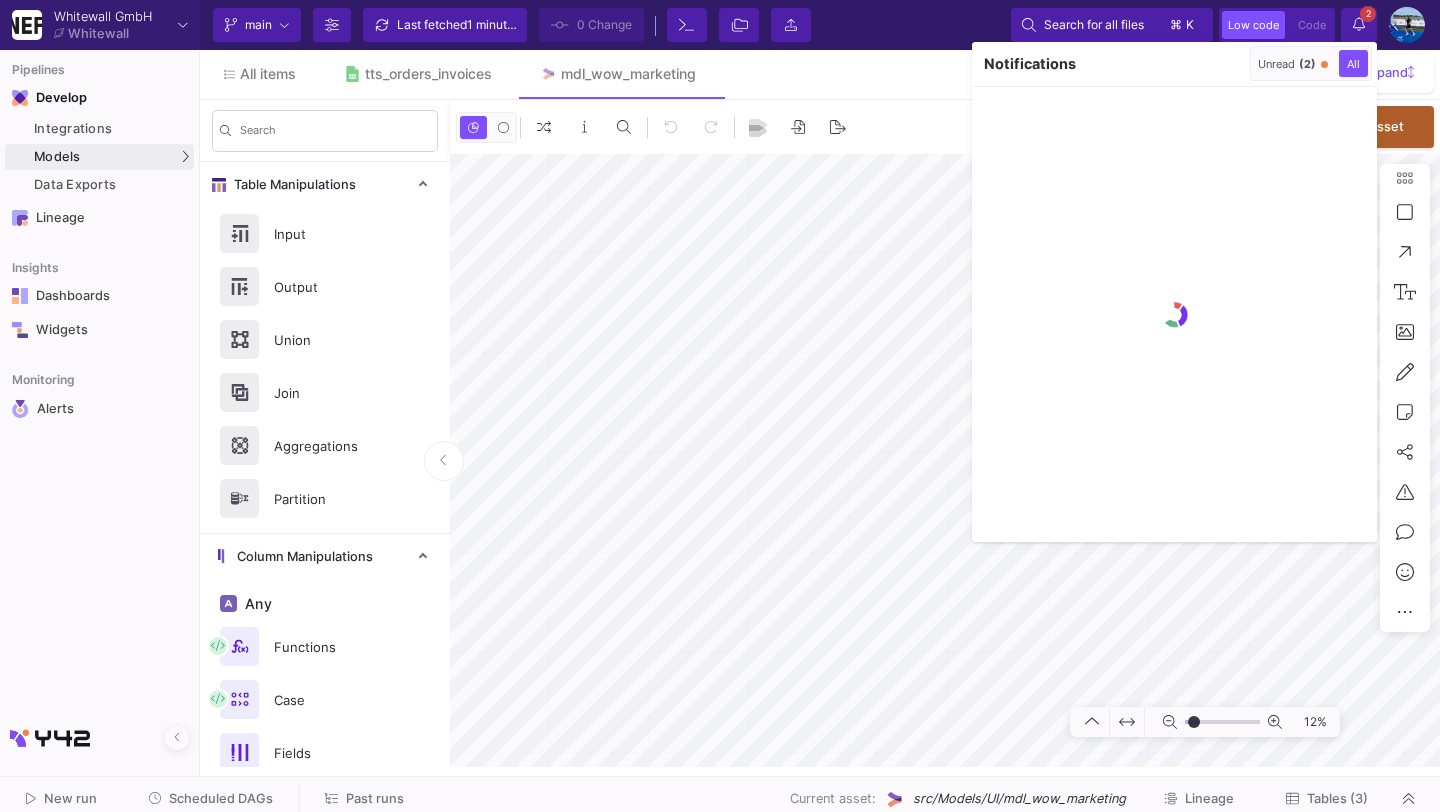 click on "Unread  (2)" at bounding box center [1287, 64] 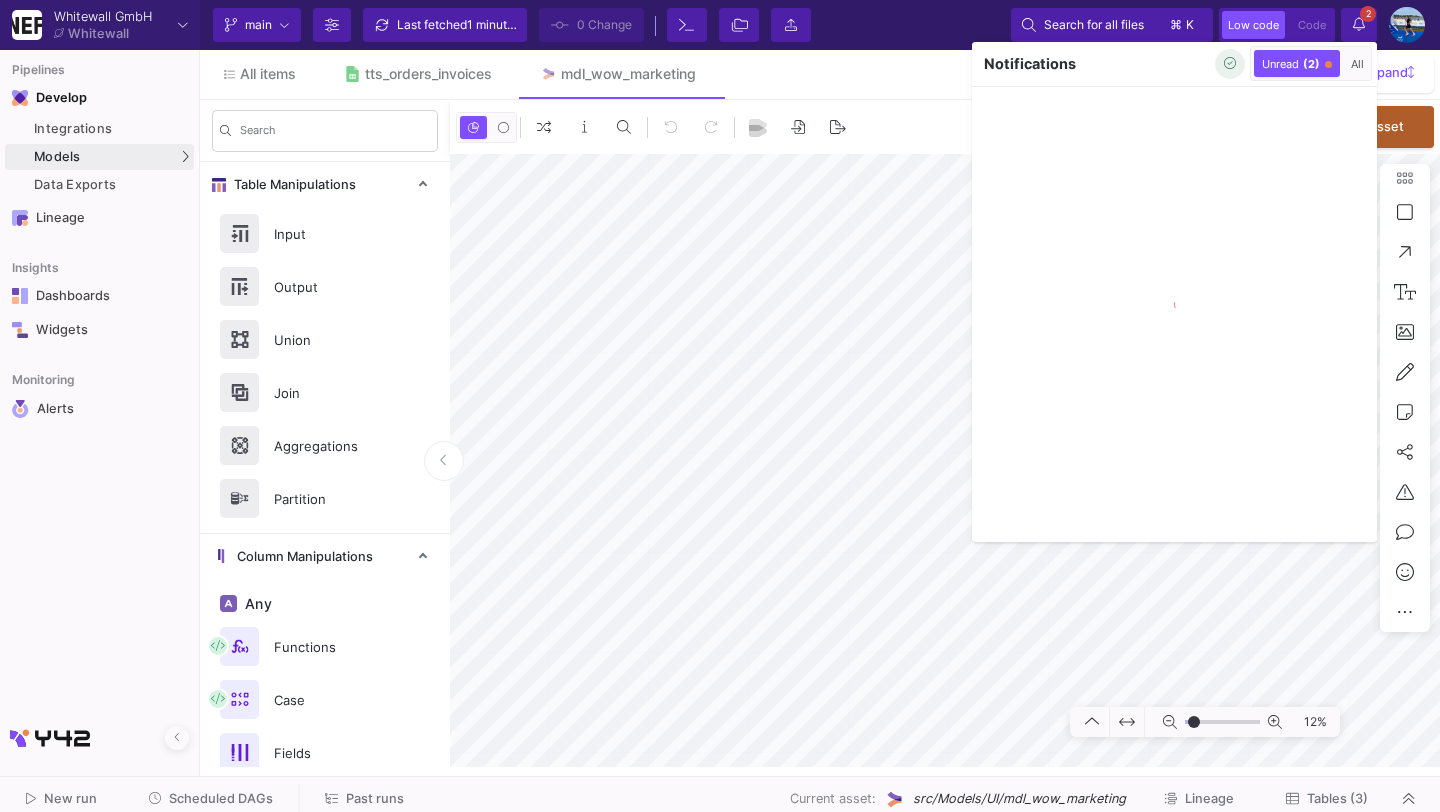 click 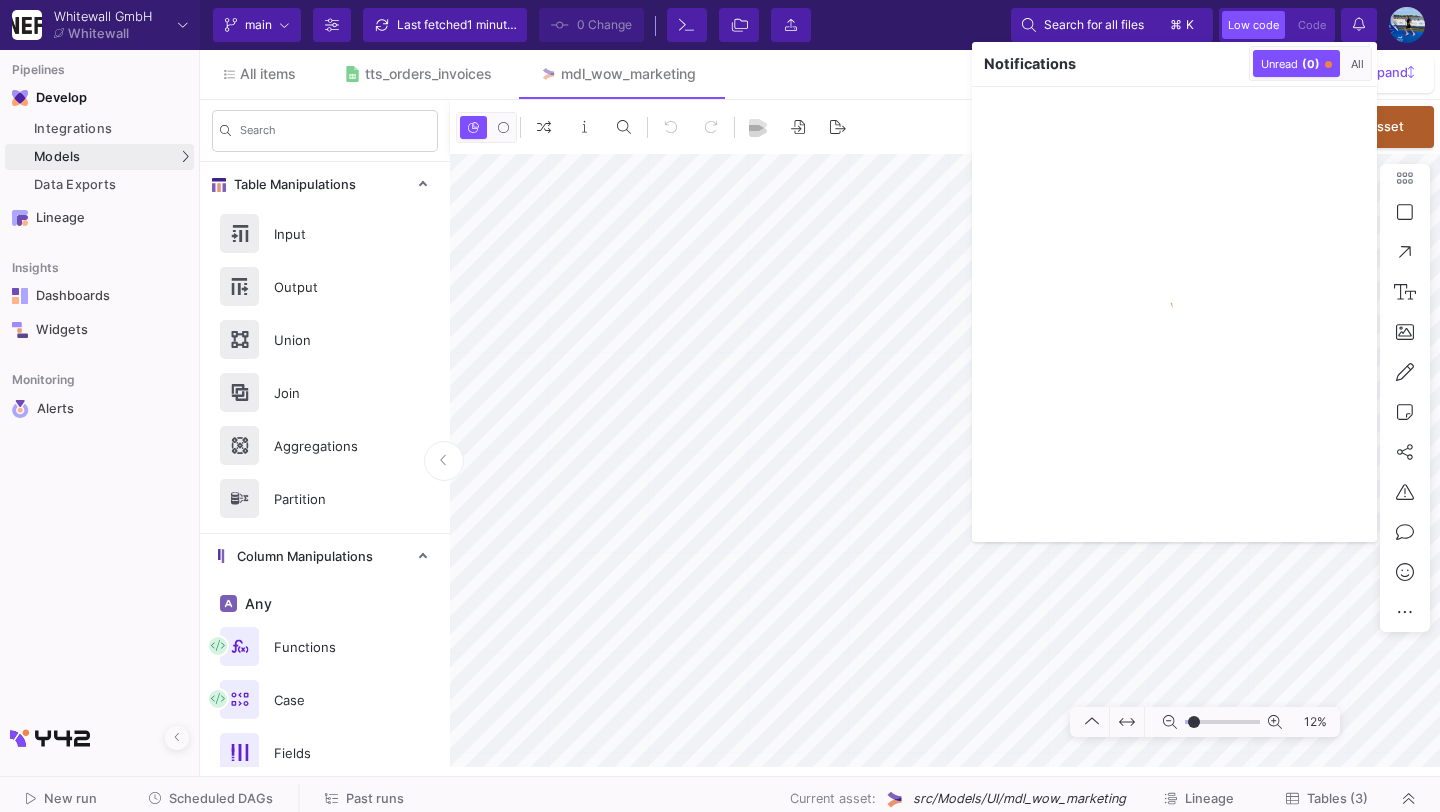 click at bounding box center (720, 406) 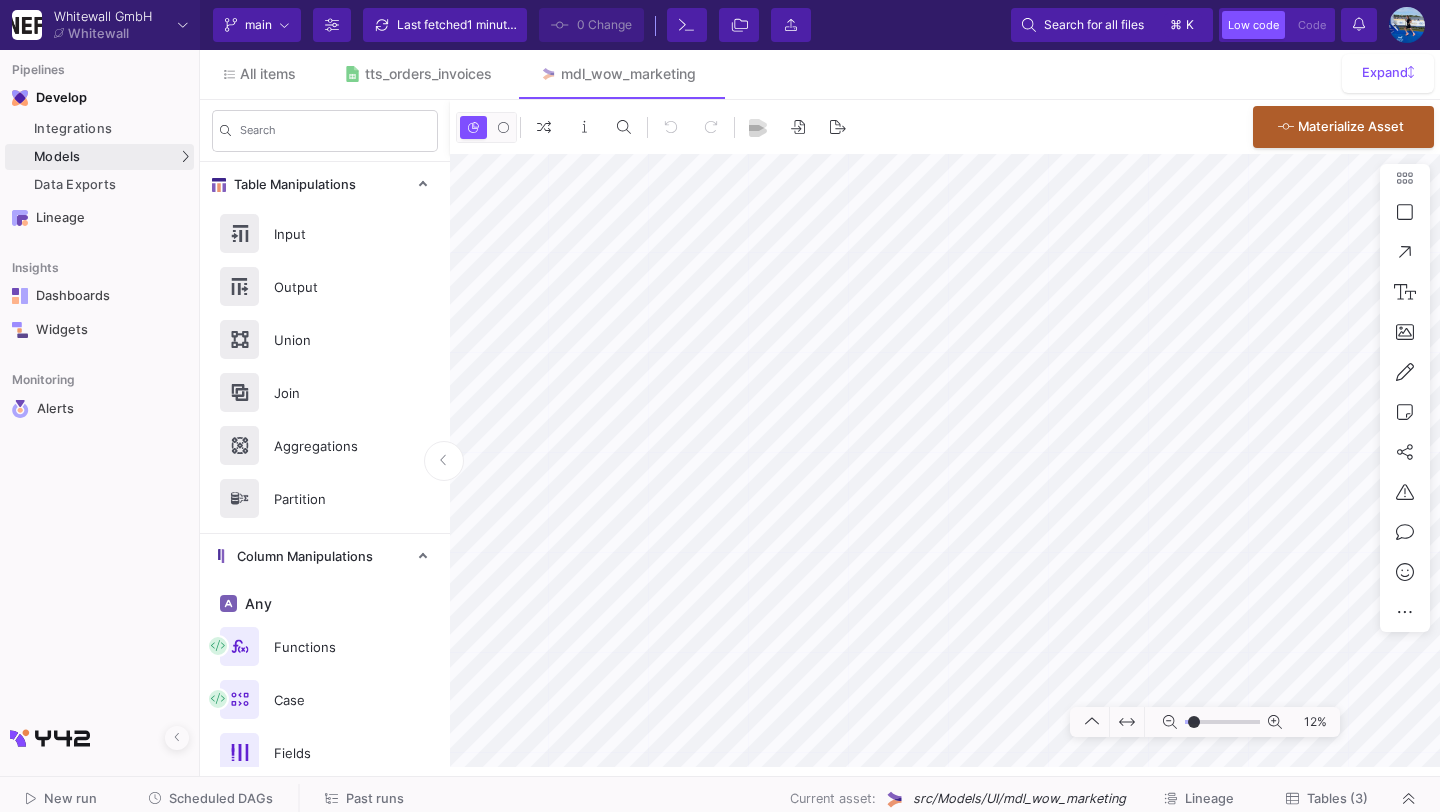 click on "Scheduled DAGs" 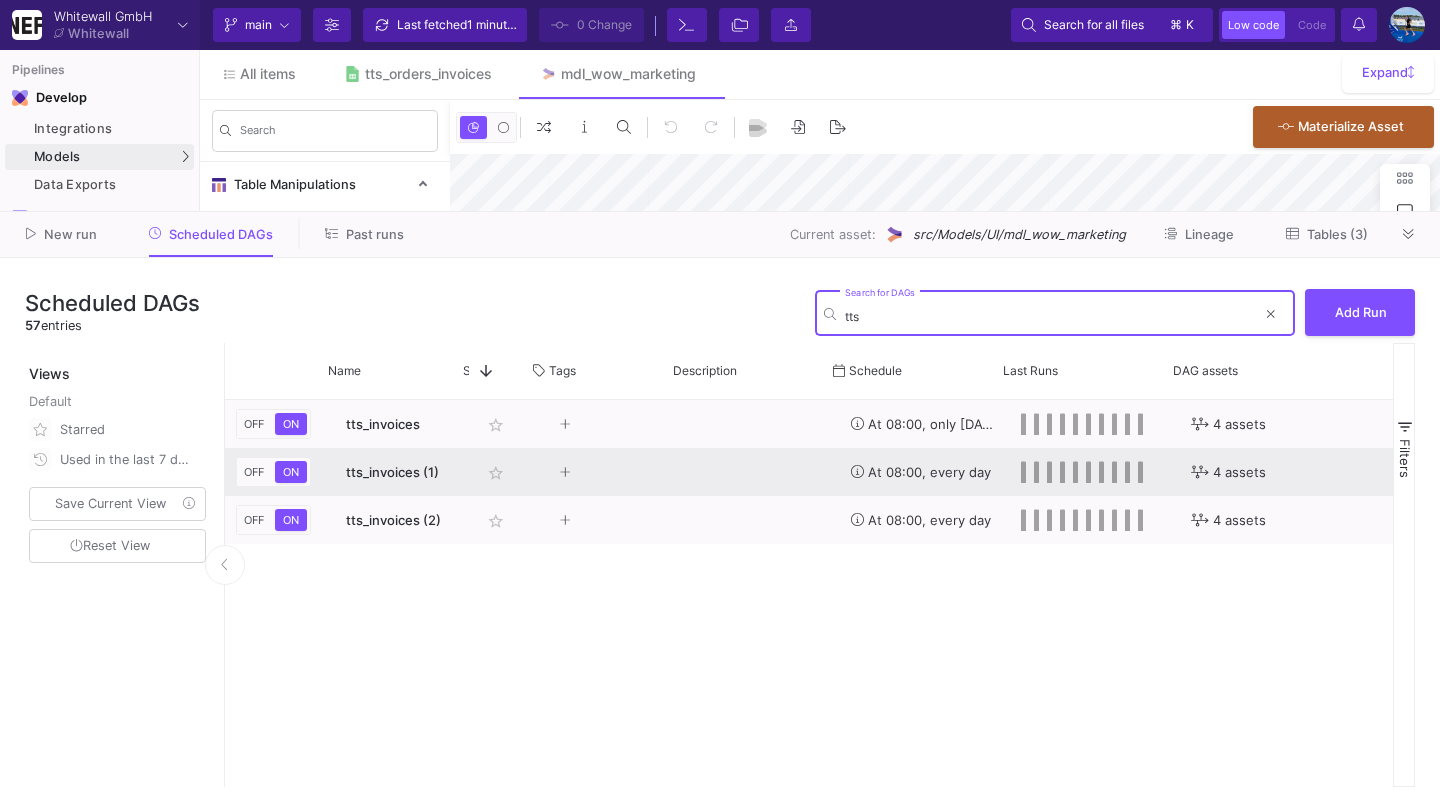 scroll, scrollTop: 0, scrollLeft: 41, axis: horizontal 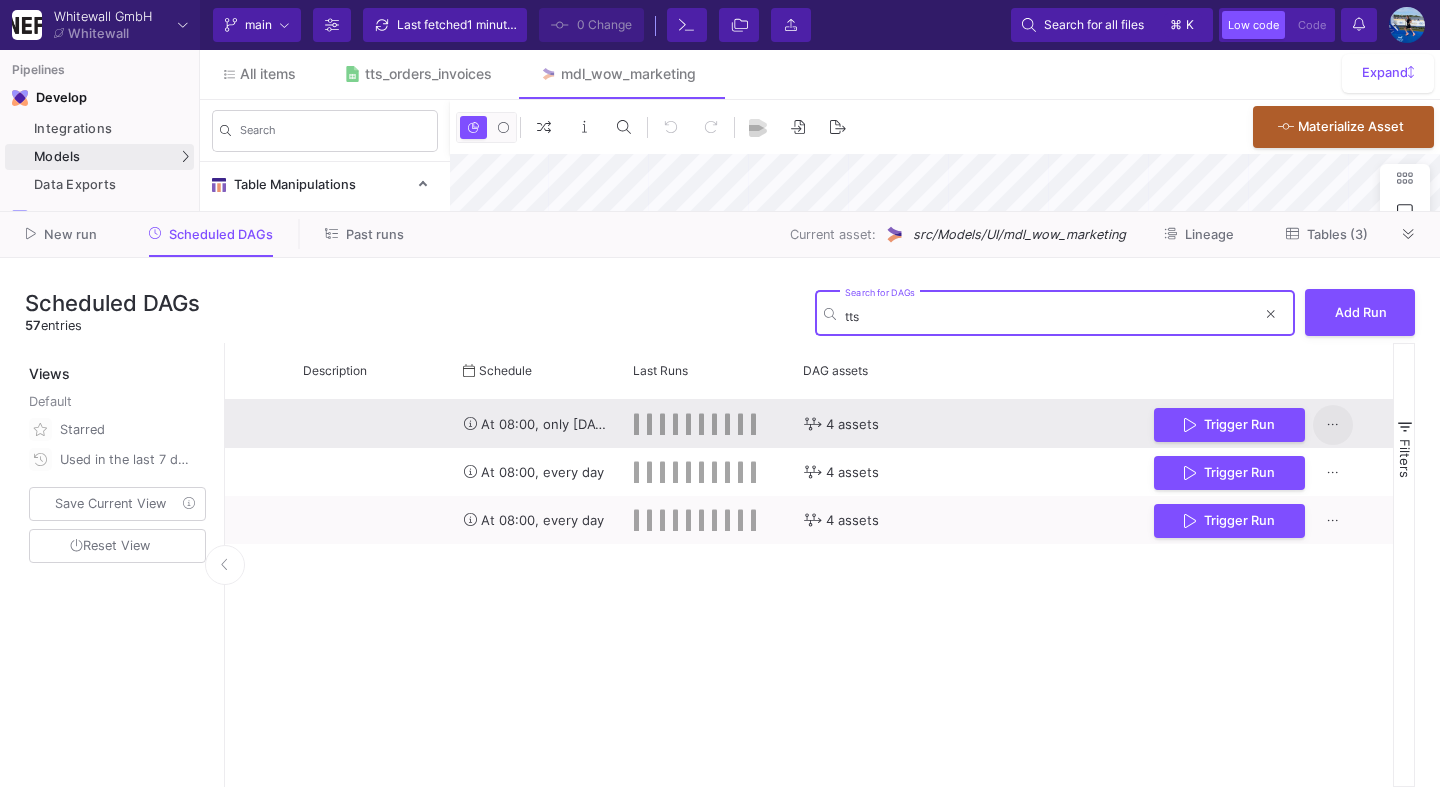 type on "tts" 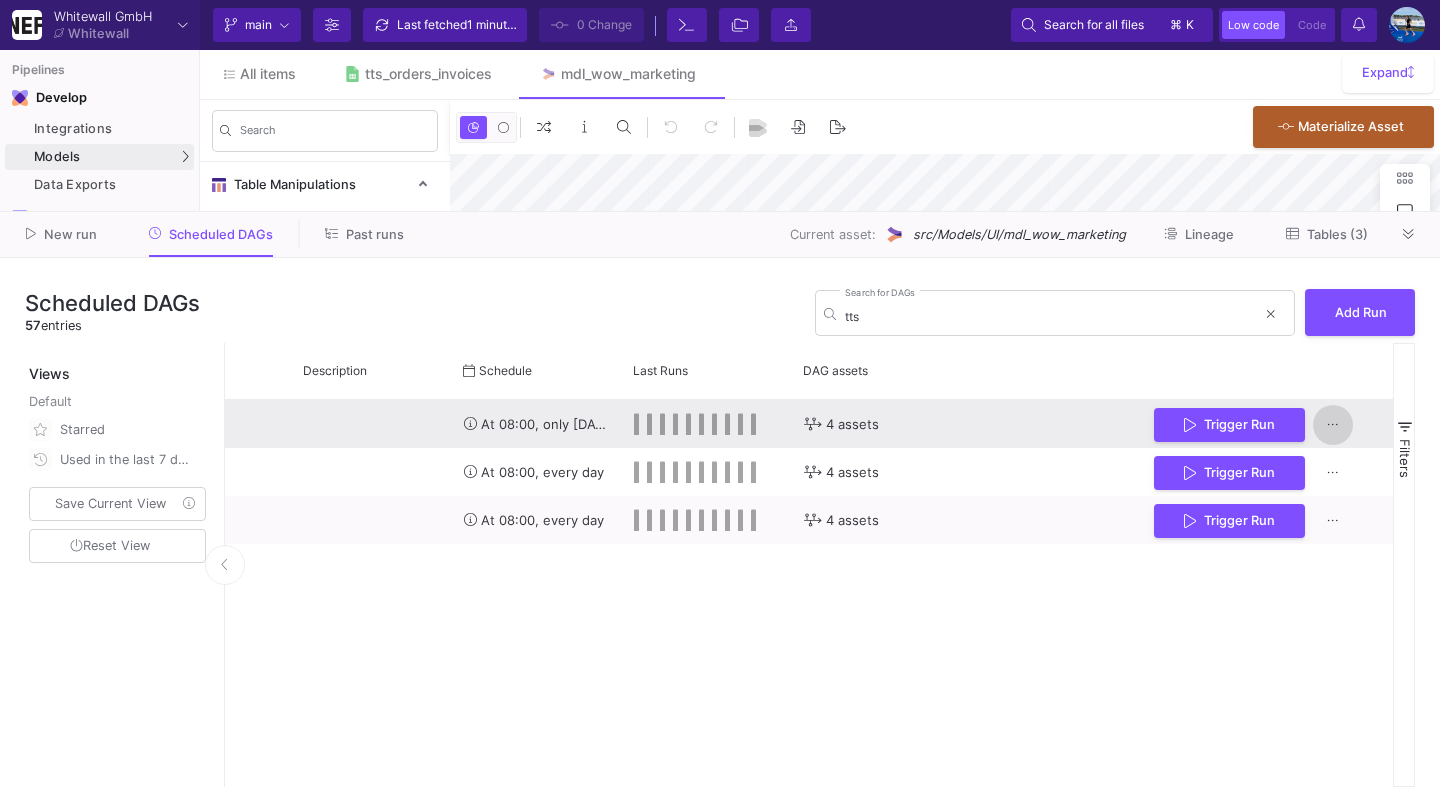 click 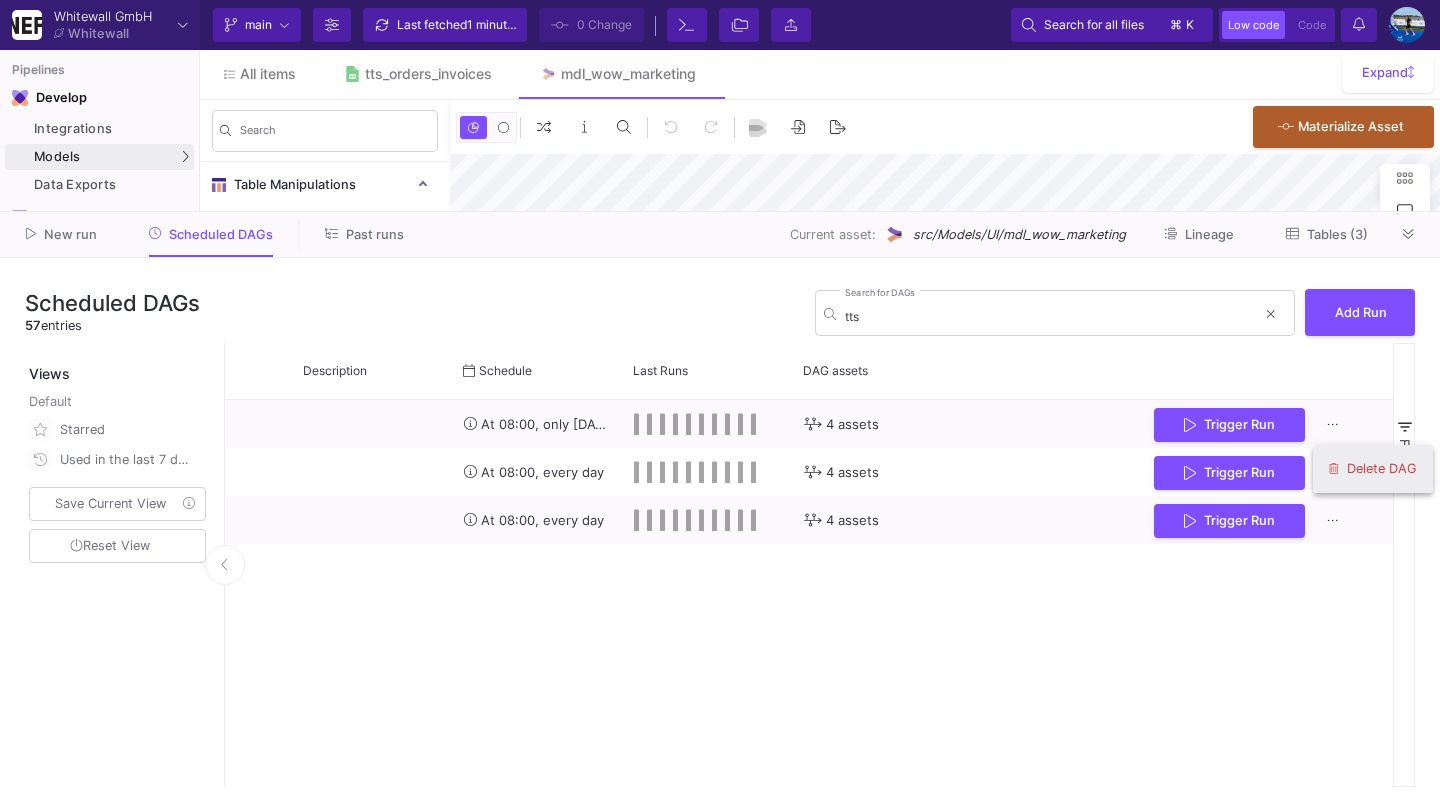 click on "Delete DAG" at bounding box center (1382, 468) 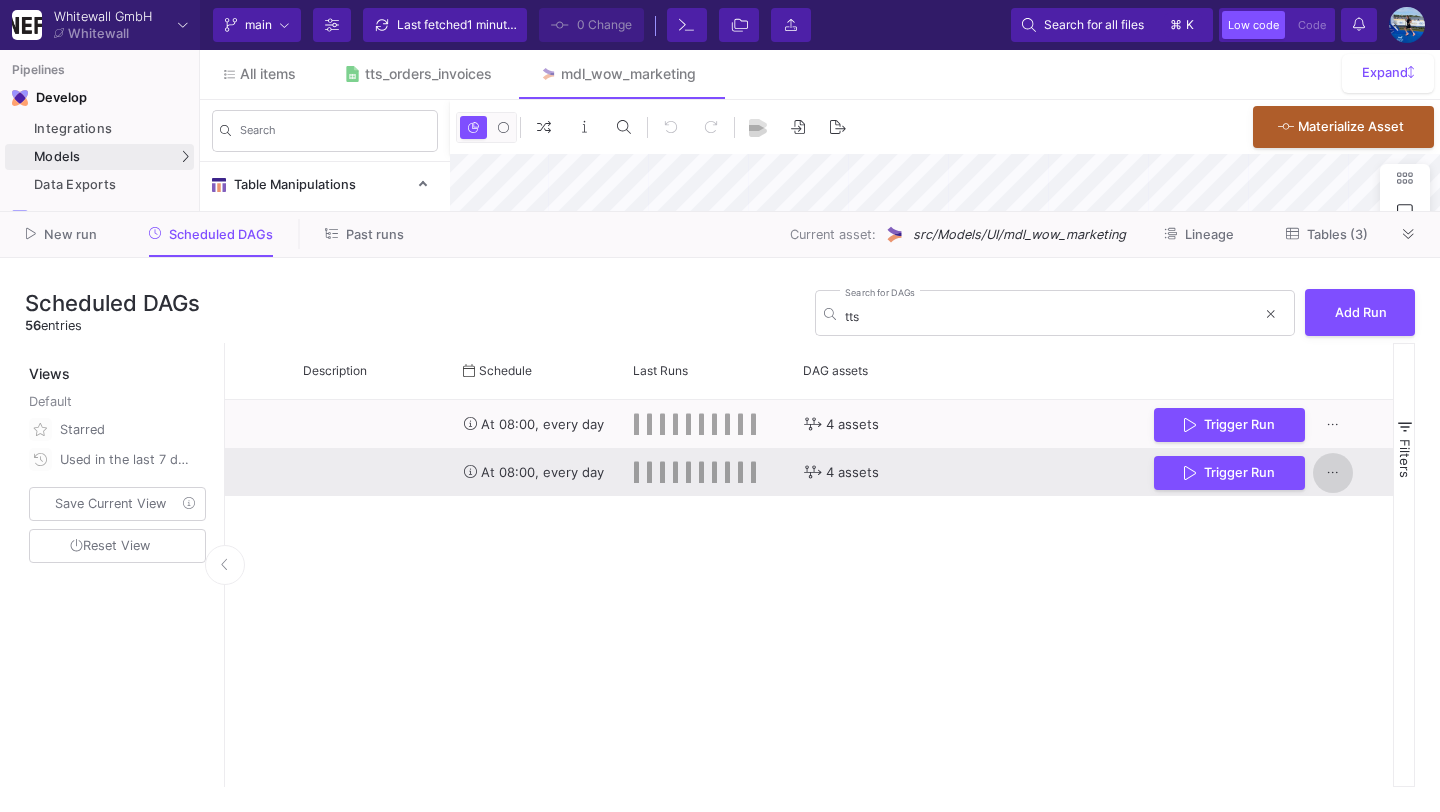 click 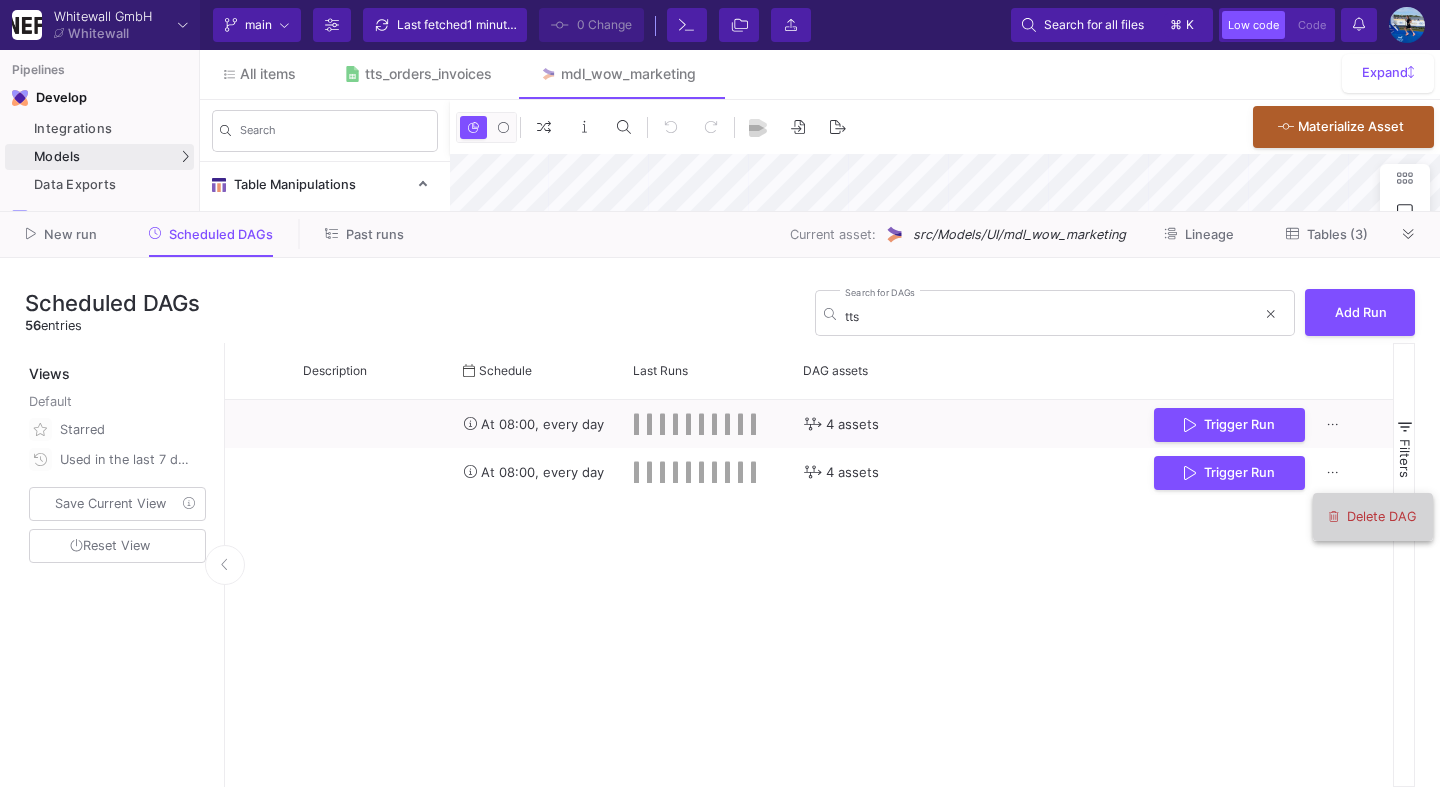 click on "Delete DAG" at bounding box center (1373, 517) 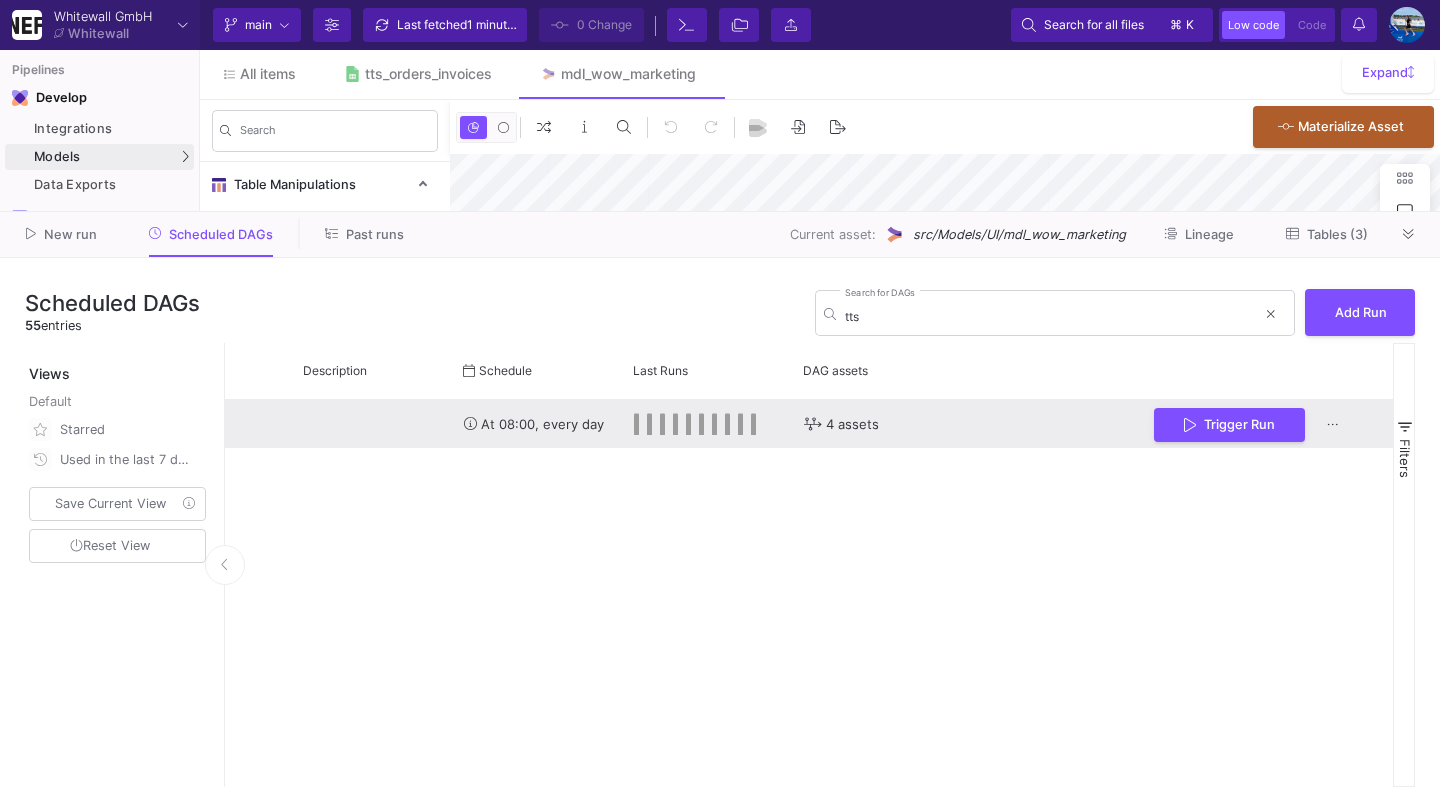 scroll, scrollTop: 0, scrollLeft: 312, axis: horizontal 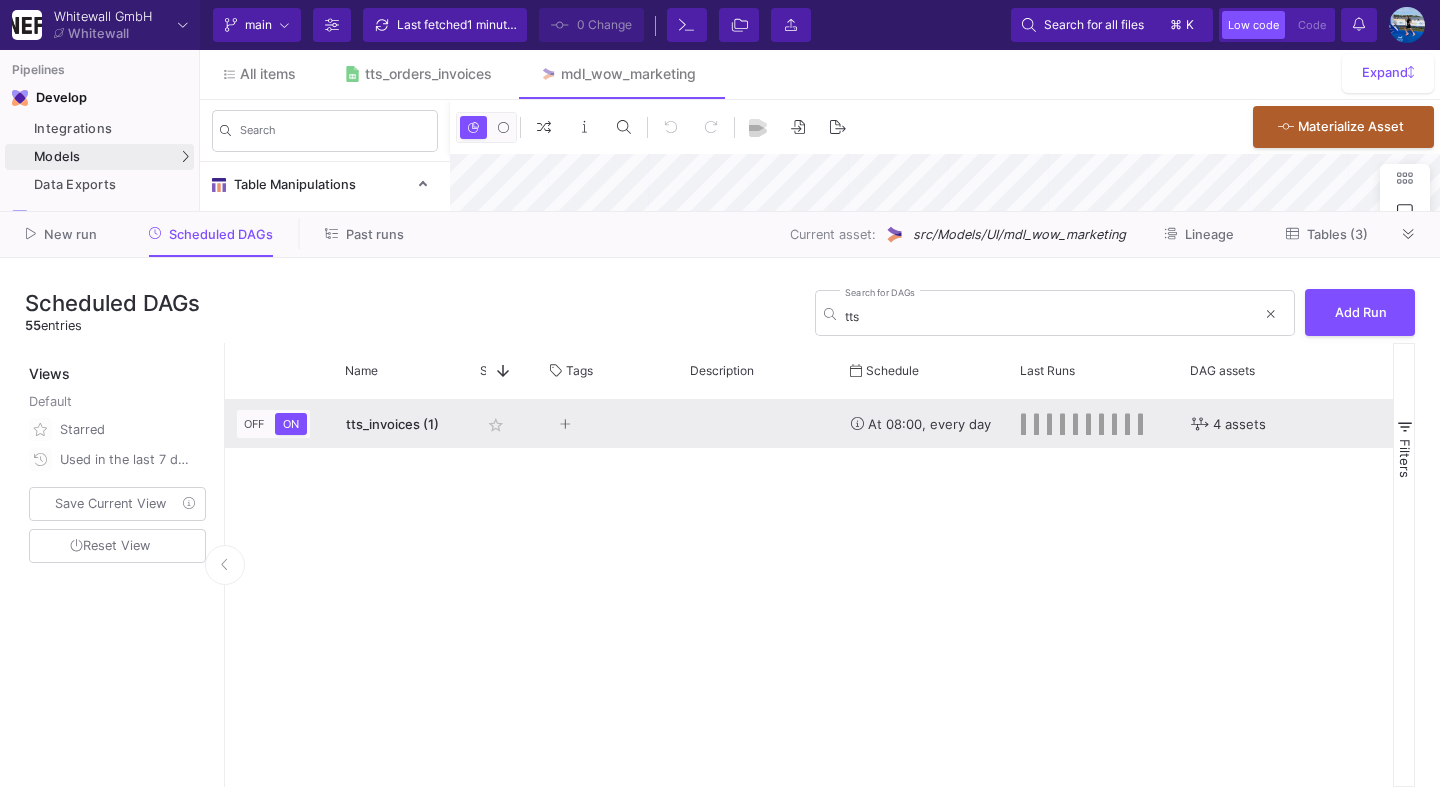click on "tts_invoices (1)" 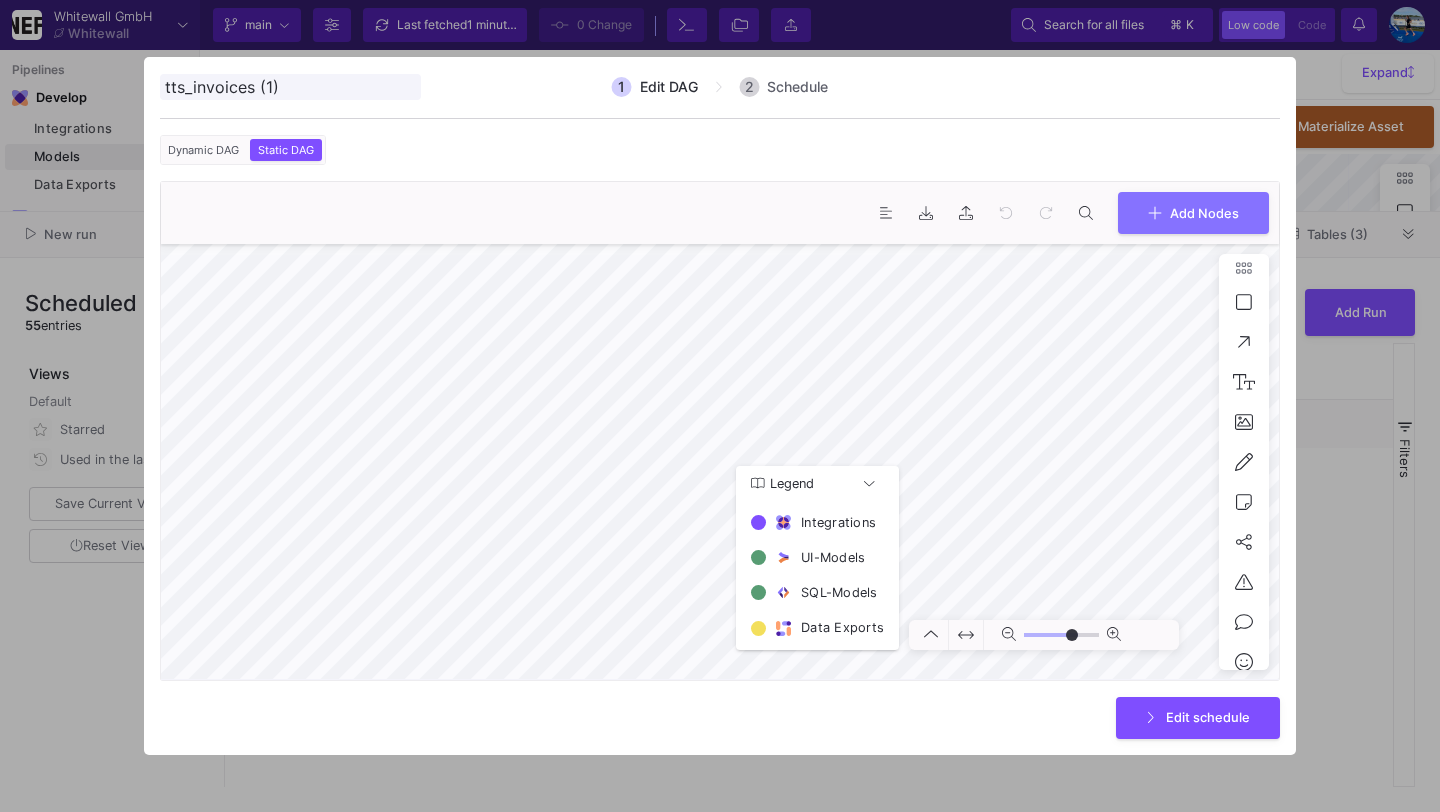 type on "0" 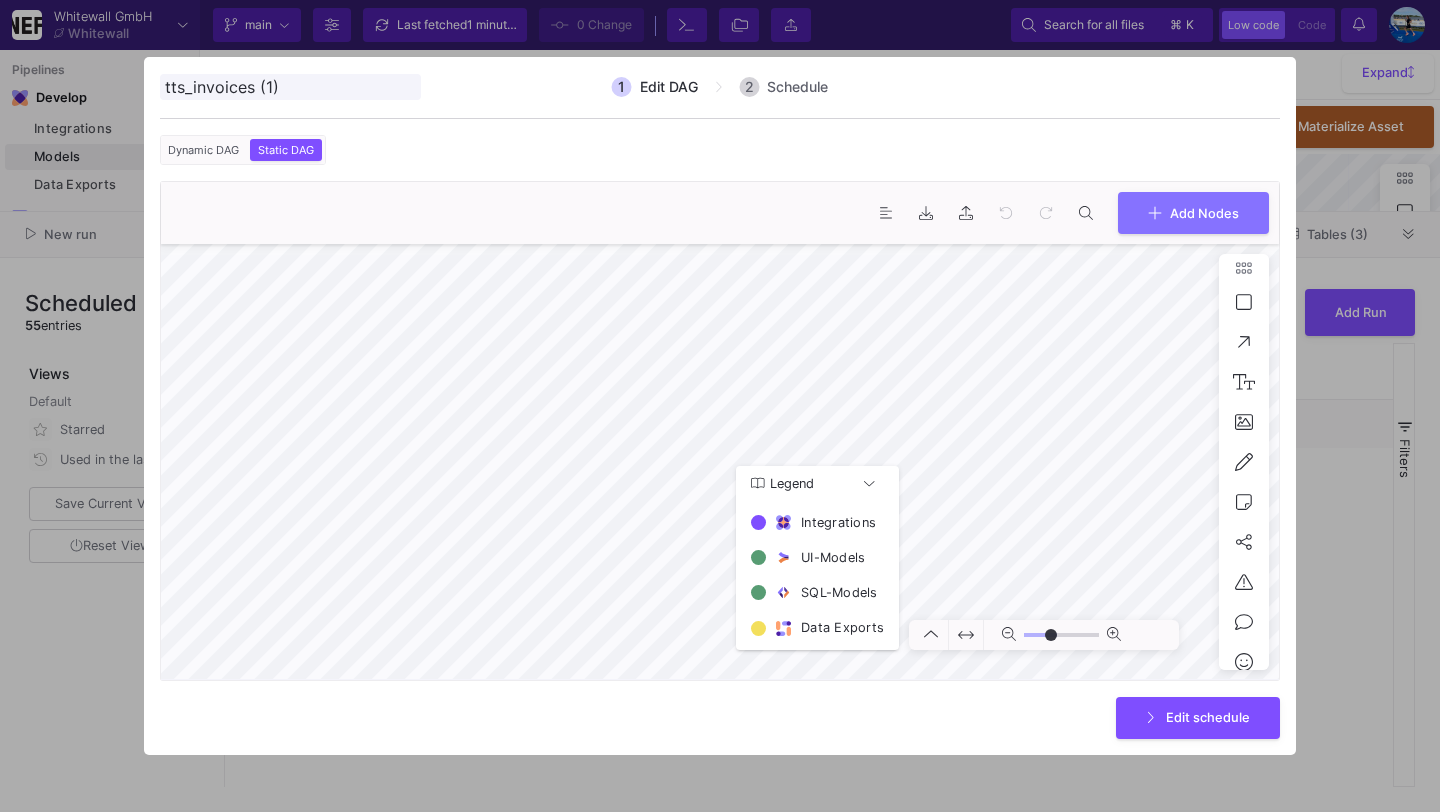 click at bounding box center [290, 87] 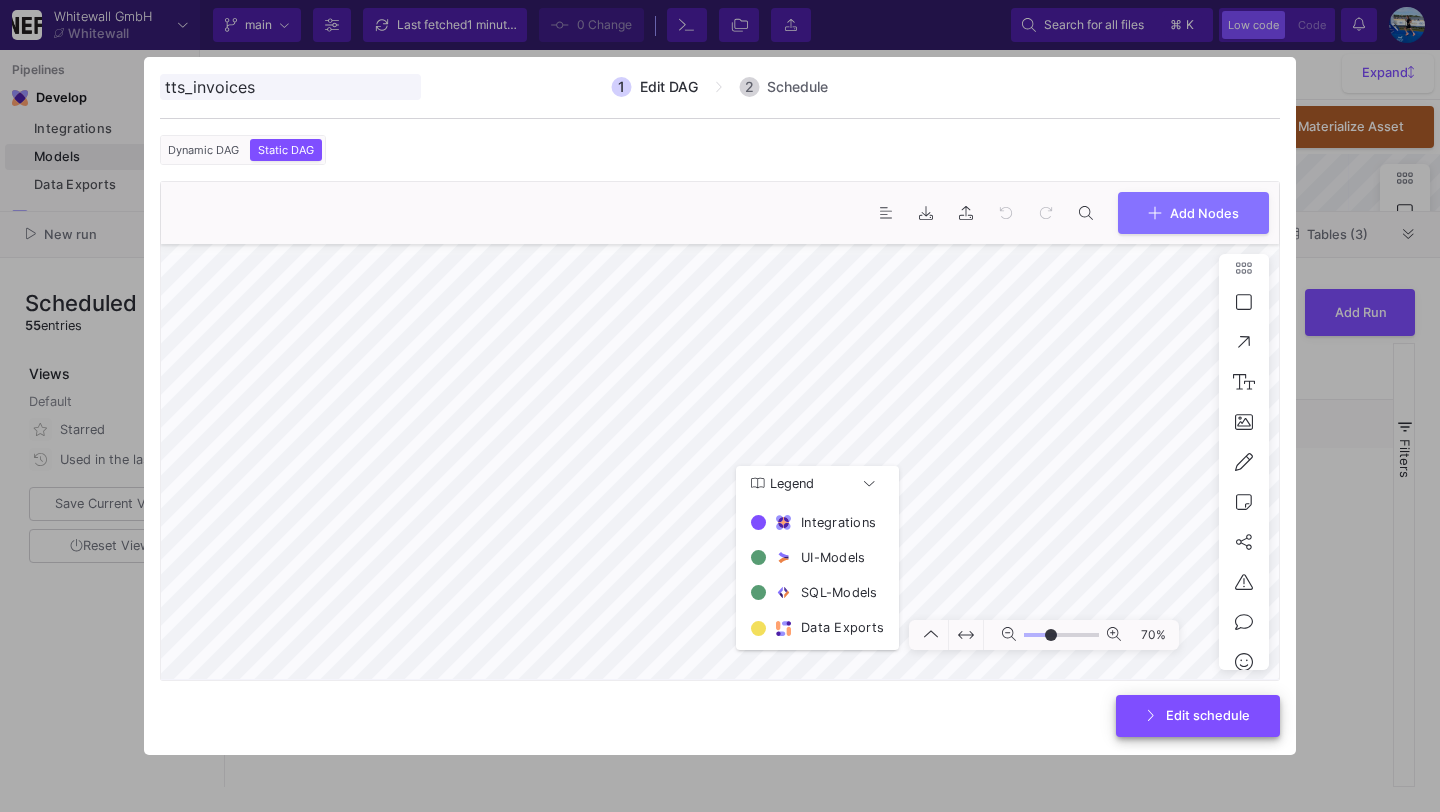 type on "tts_invoices" 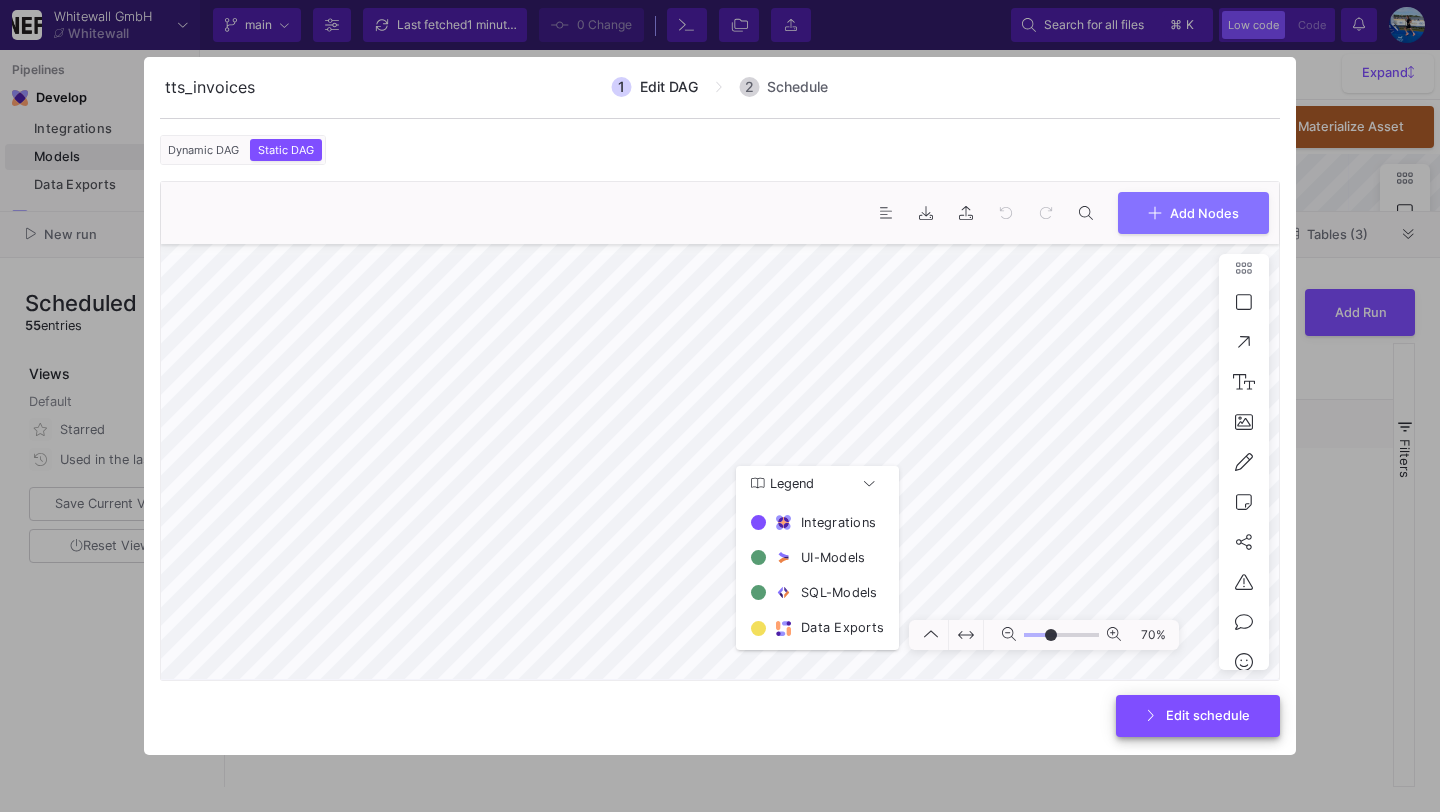 click on "Edit schedule" at bounding box center [1198, 716] 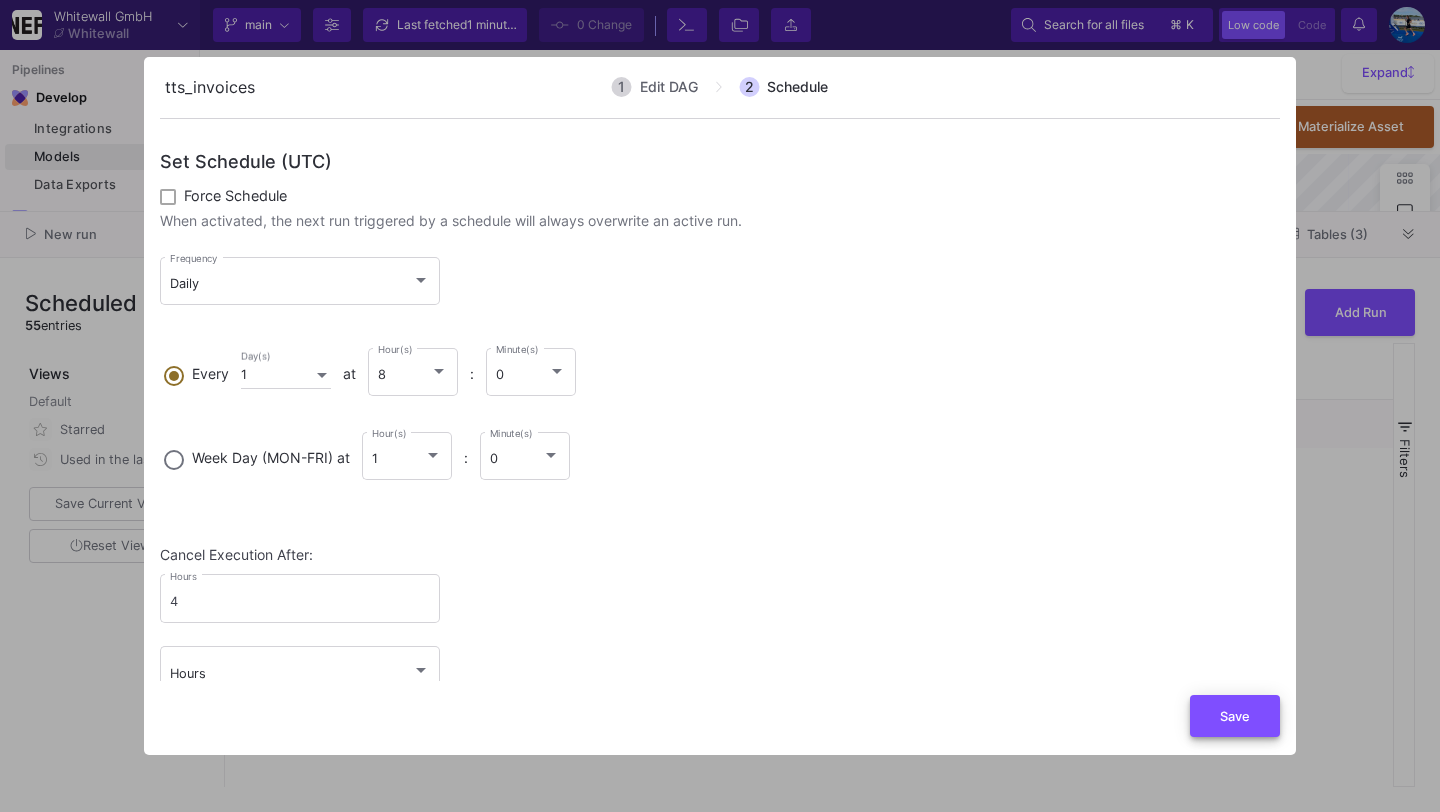click on "Save" at bounding box center [1235, 716] 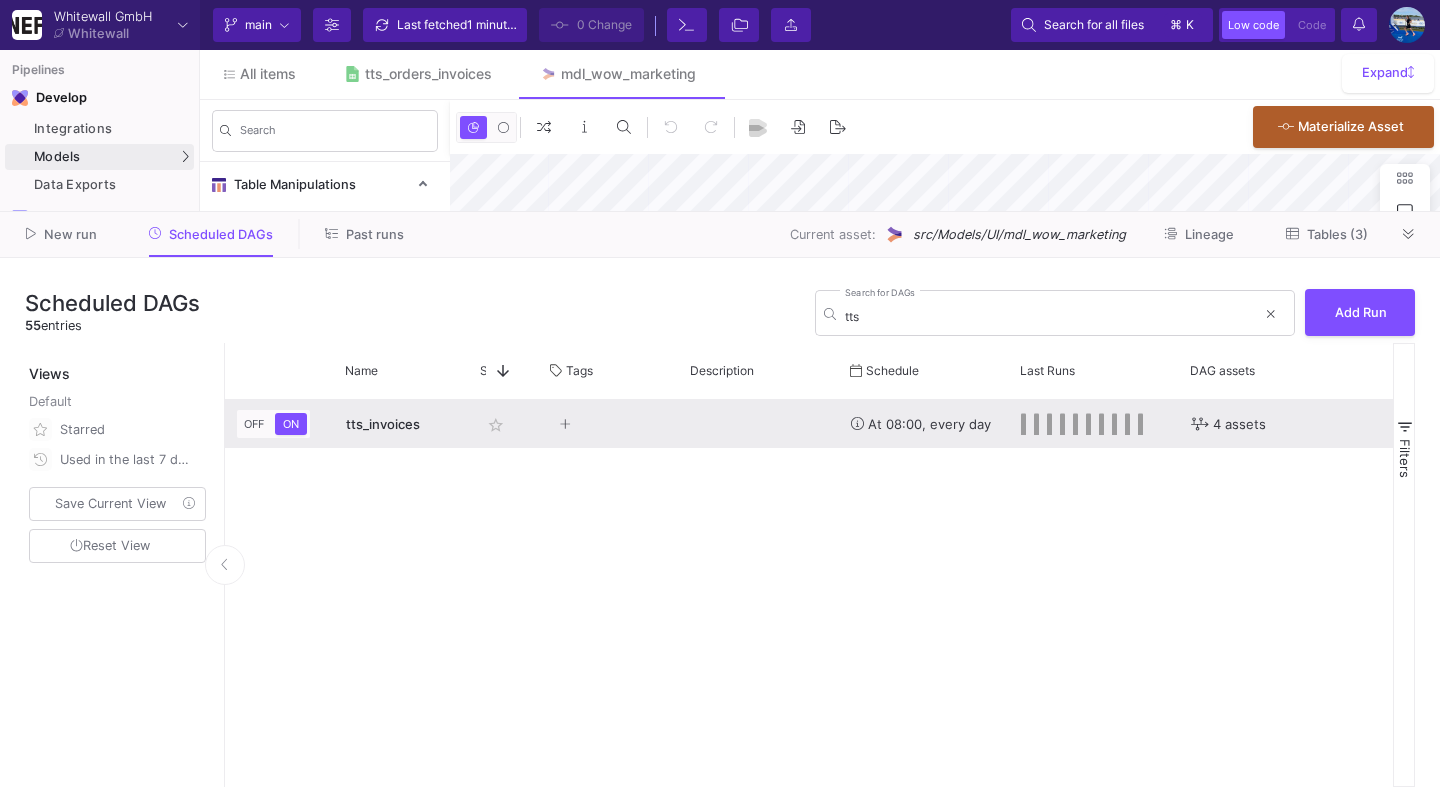 scroll, scrollTop: 0, scrollLeft: 25, axis: horizontal 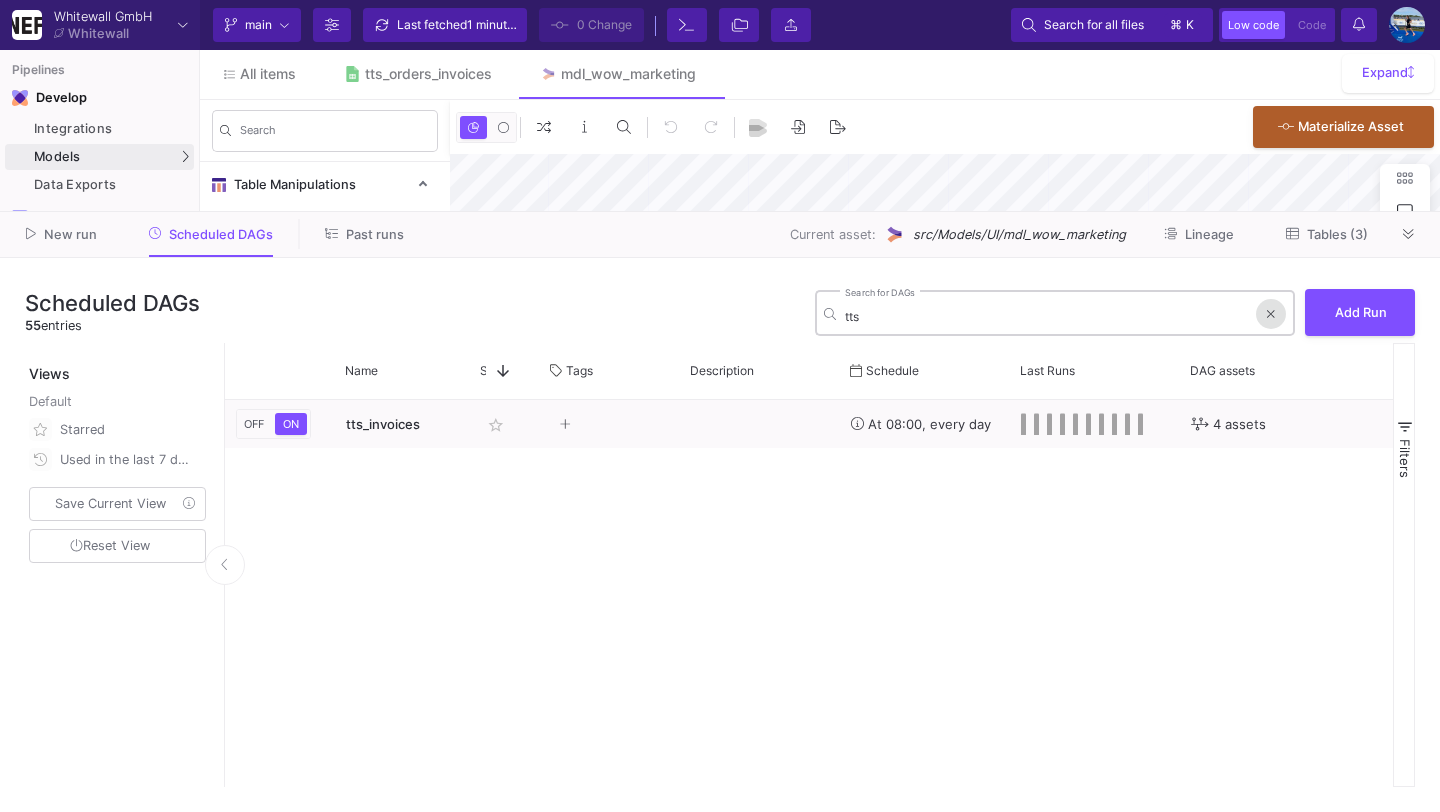 click 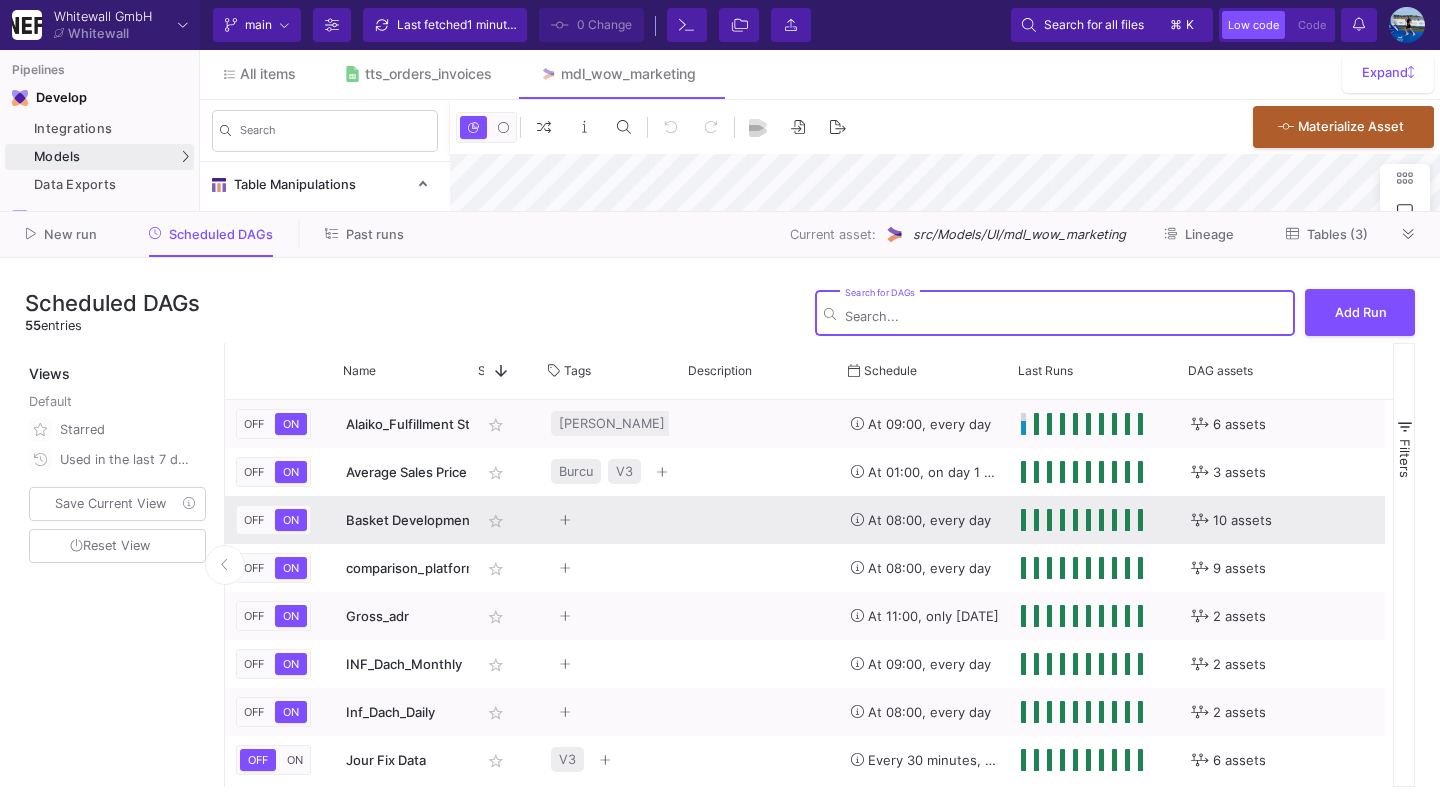 scroll, scrollTop: 0, scrollLeft: 2, axis: horizontal 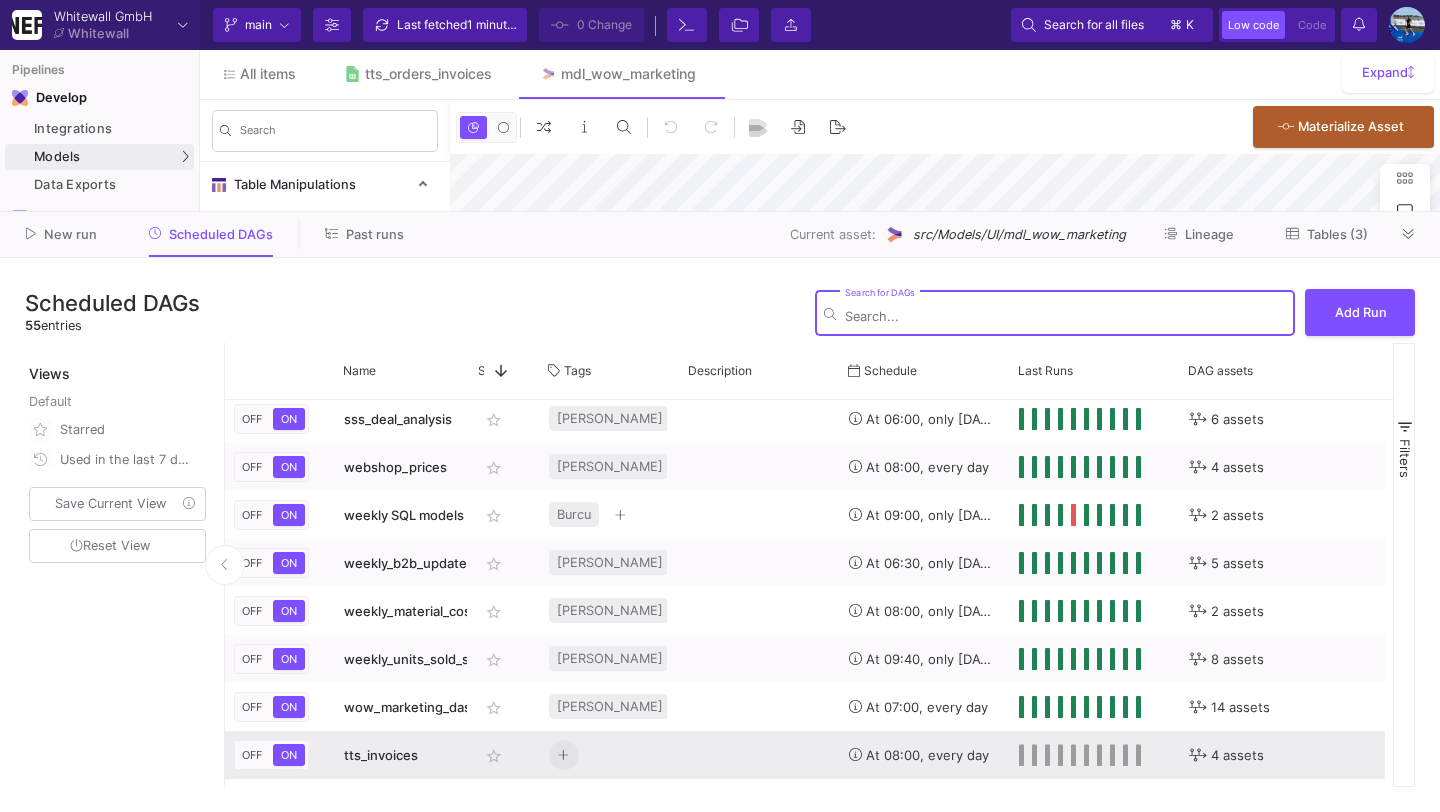 click 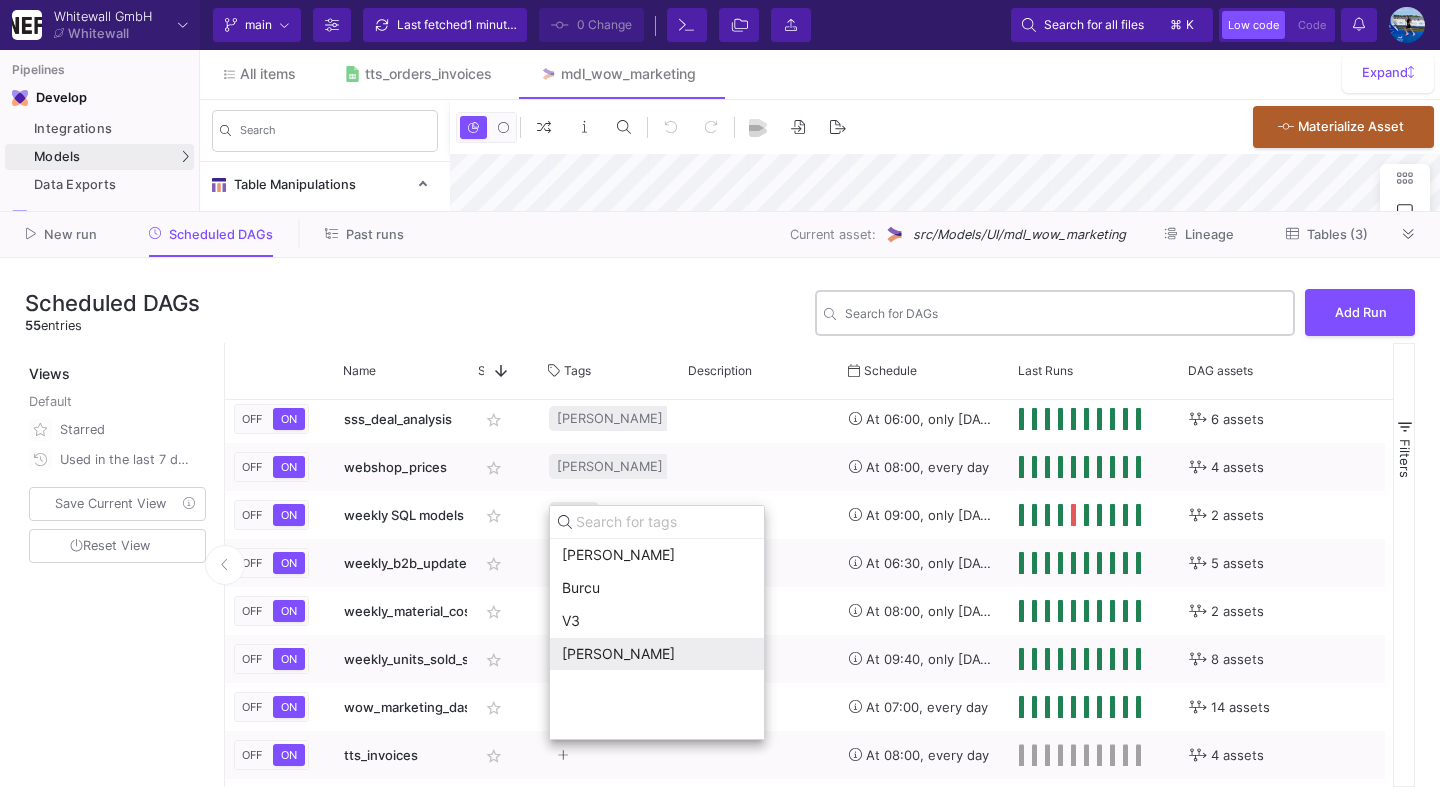 click on "[PERSON_NAME]" at bounding box center [657, 654] 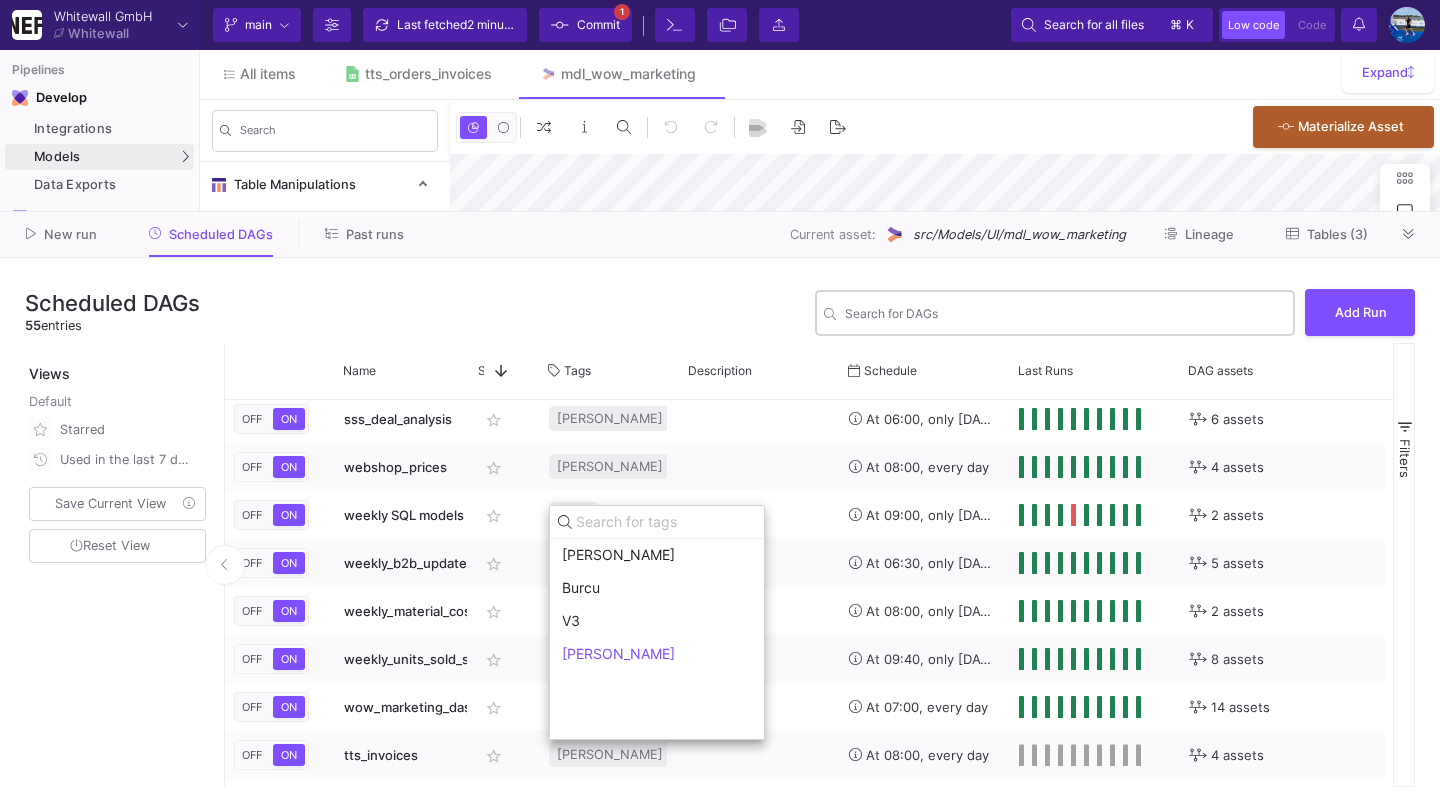 click at bounding box center [720, 406] 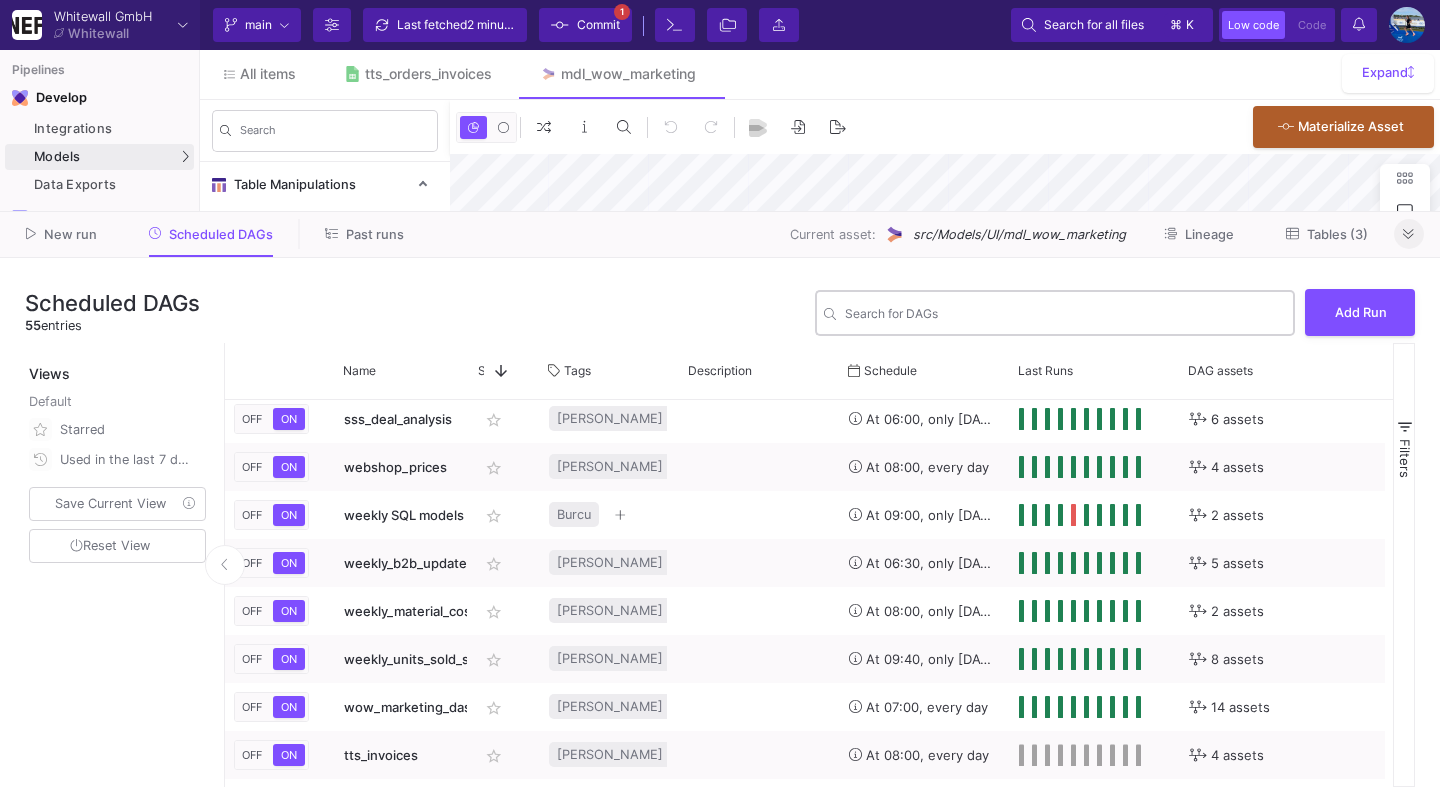 click 